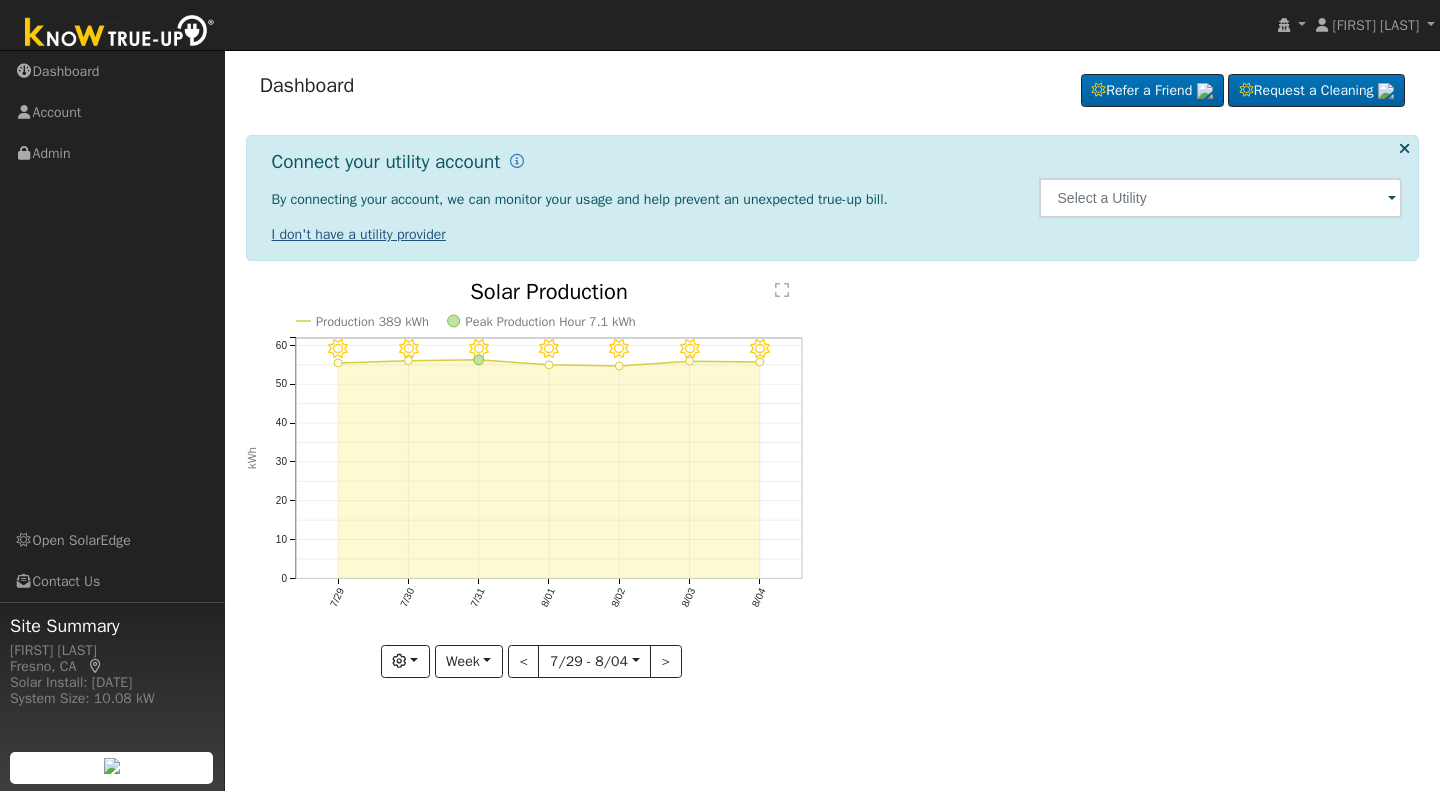 scroll, scrollTop: 0, scrollLeft: 0, axis: both 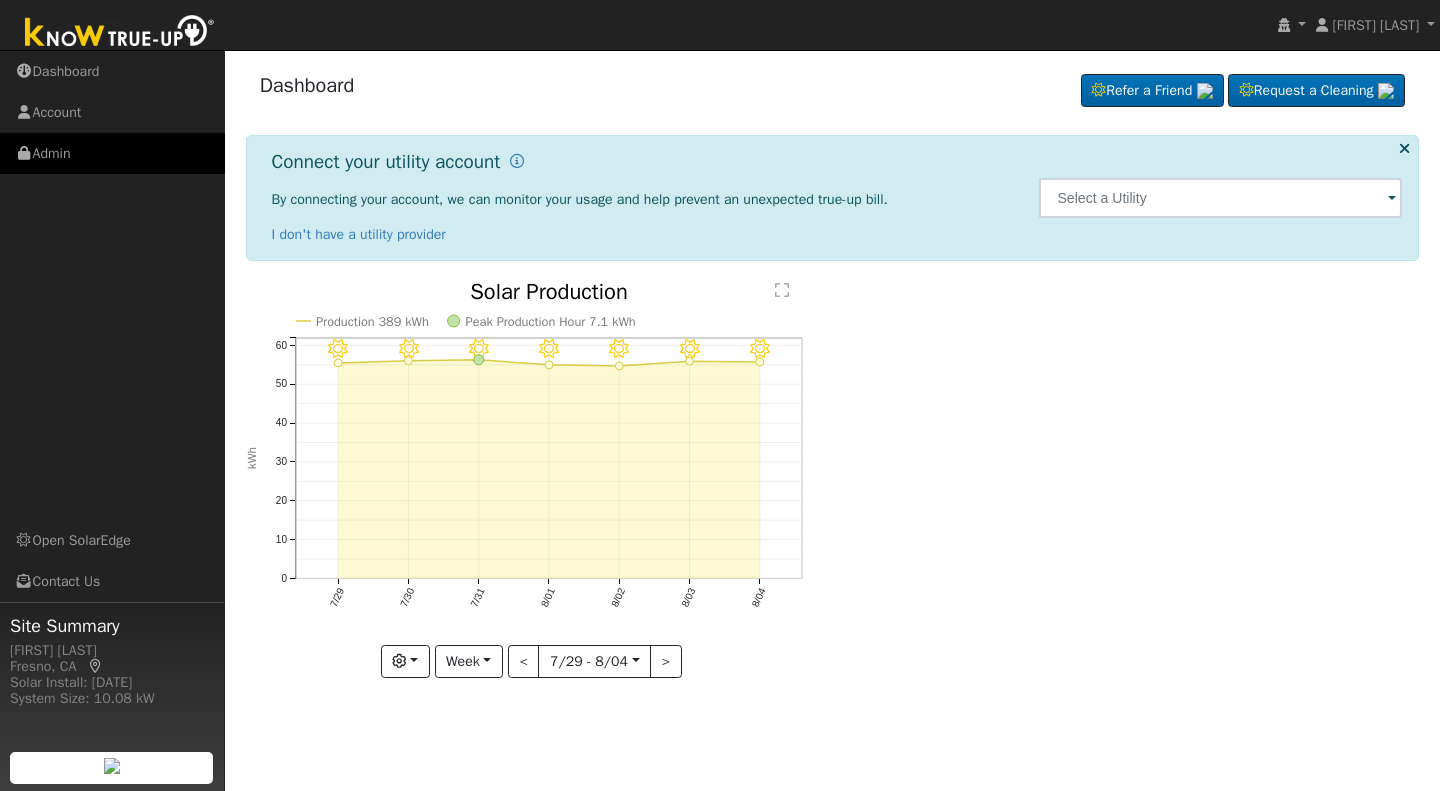 click on "Admin" at bounding box center (112, 153) 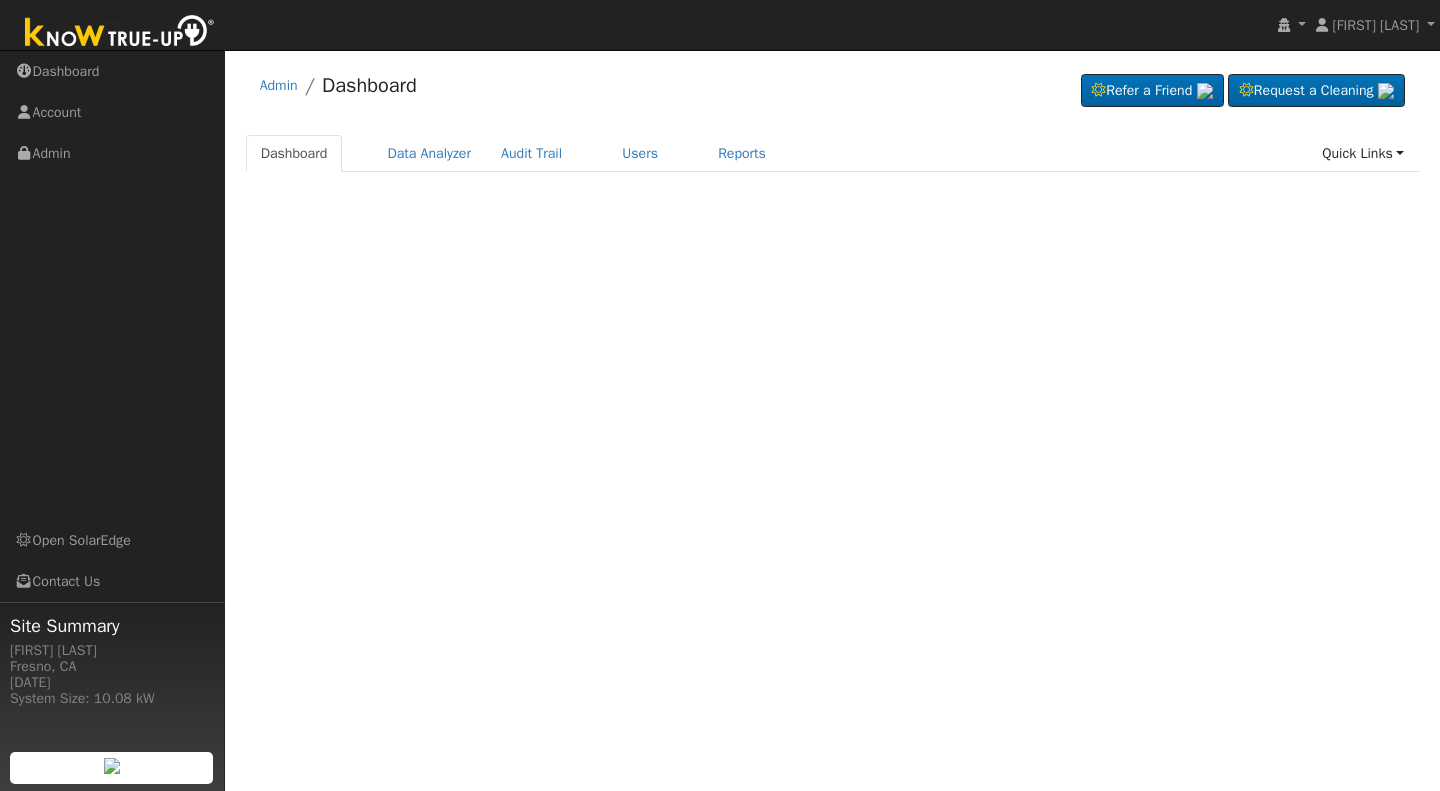 scroll, scrollTop: 0, scrollLeft: 0, axis: both 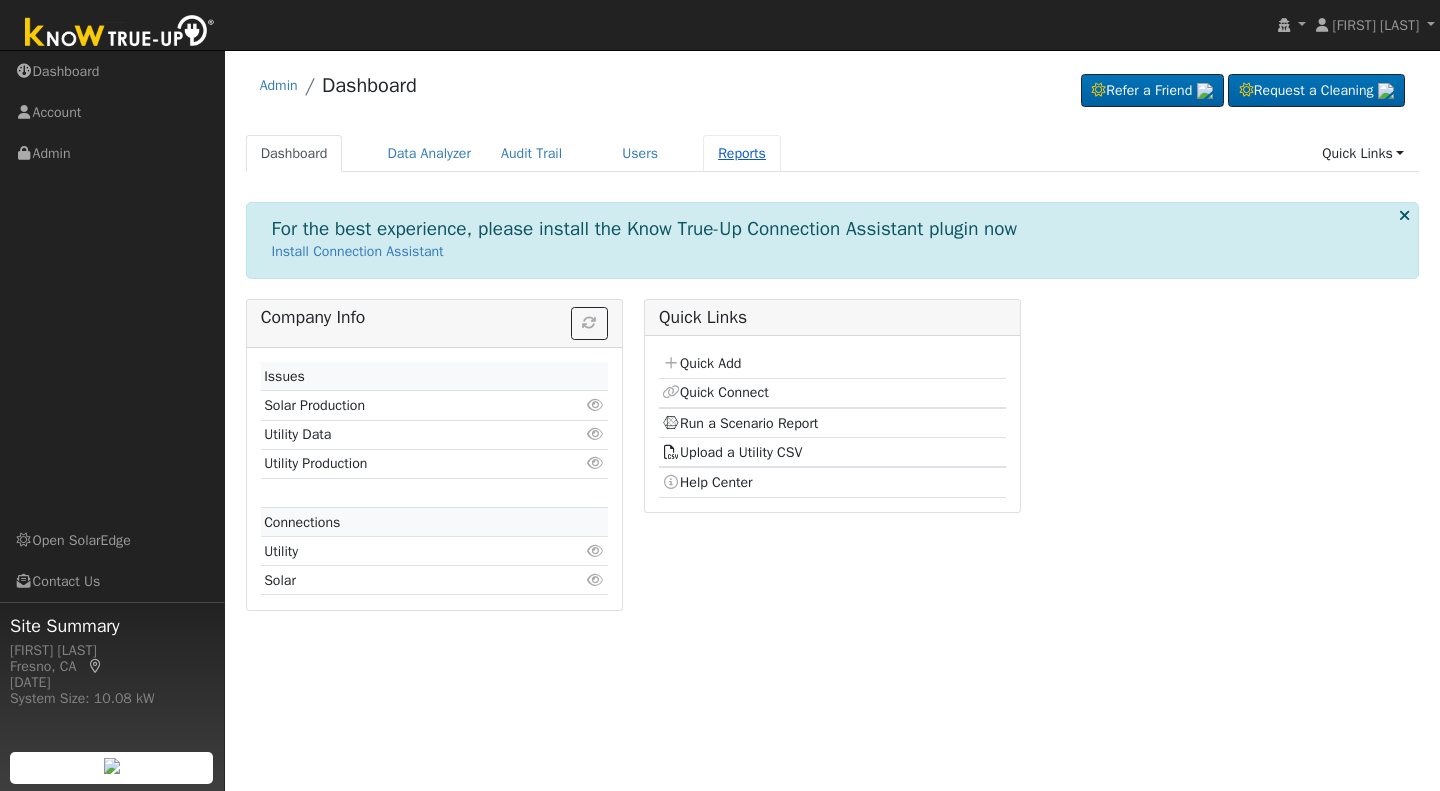 click on "Reports" at bounding box center [742, 153] 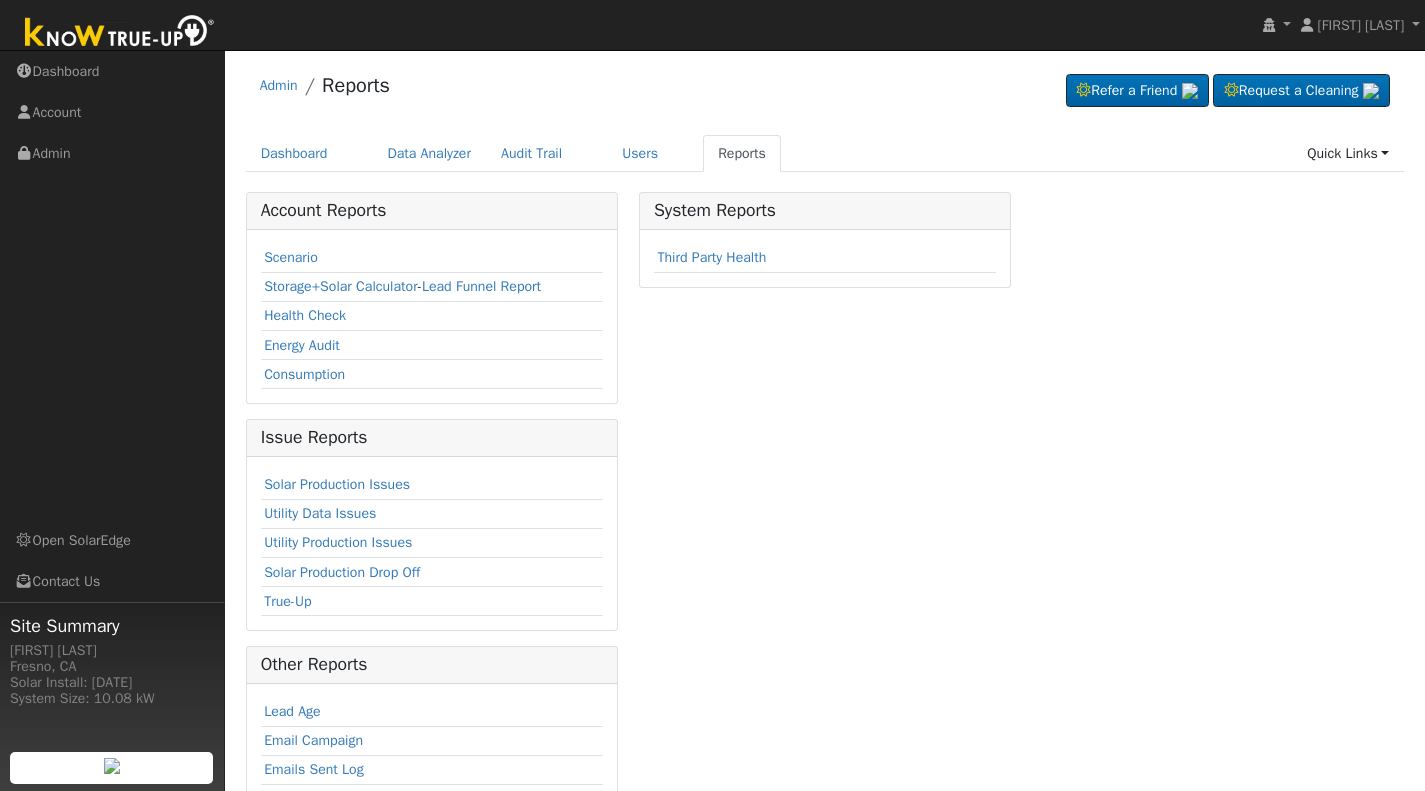 scroll, scrollTop: 0, scrollLeft: 0, axis: both 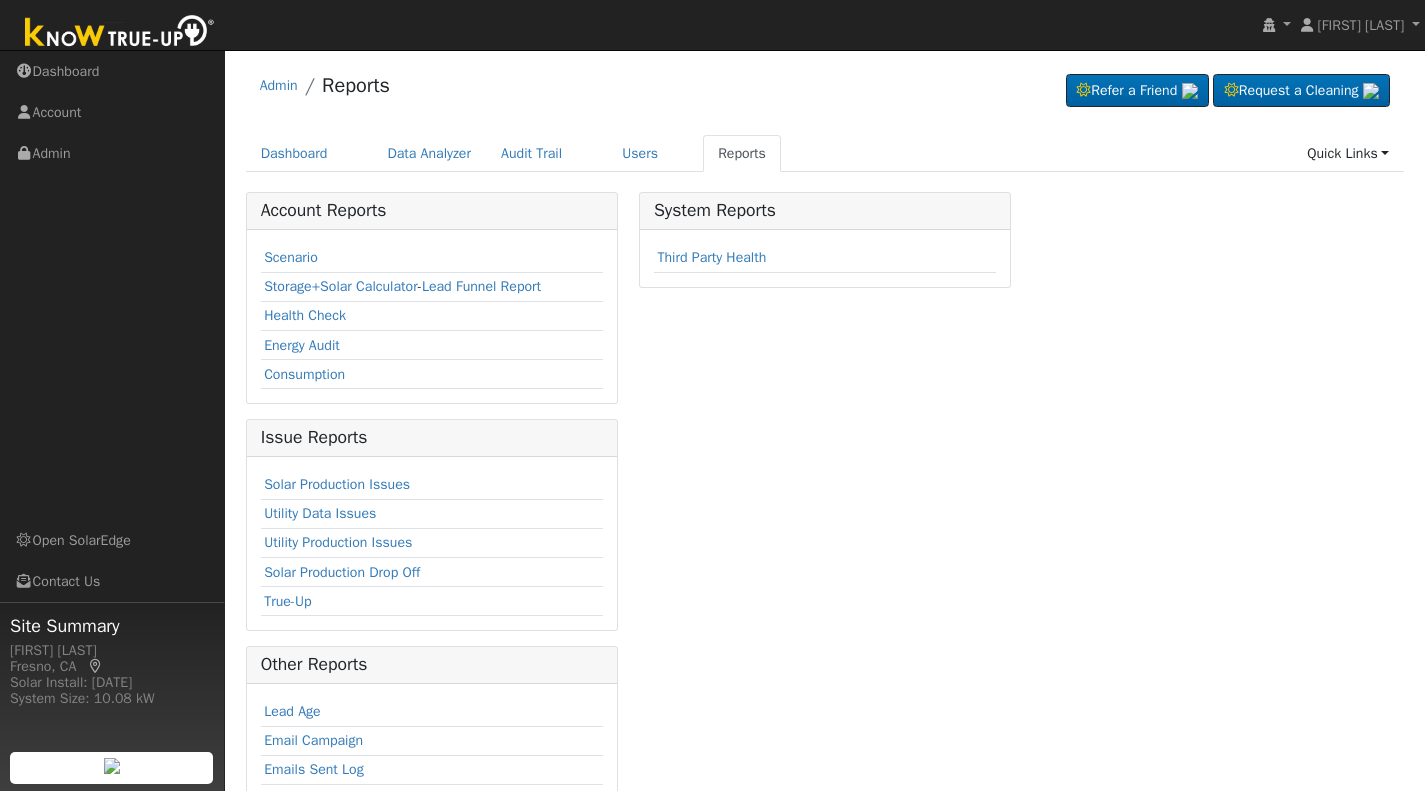 click on "Scenario" at bounding box center (432, 258) 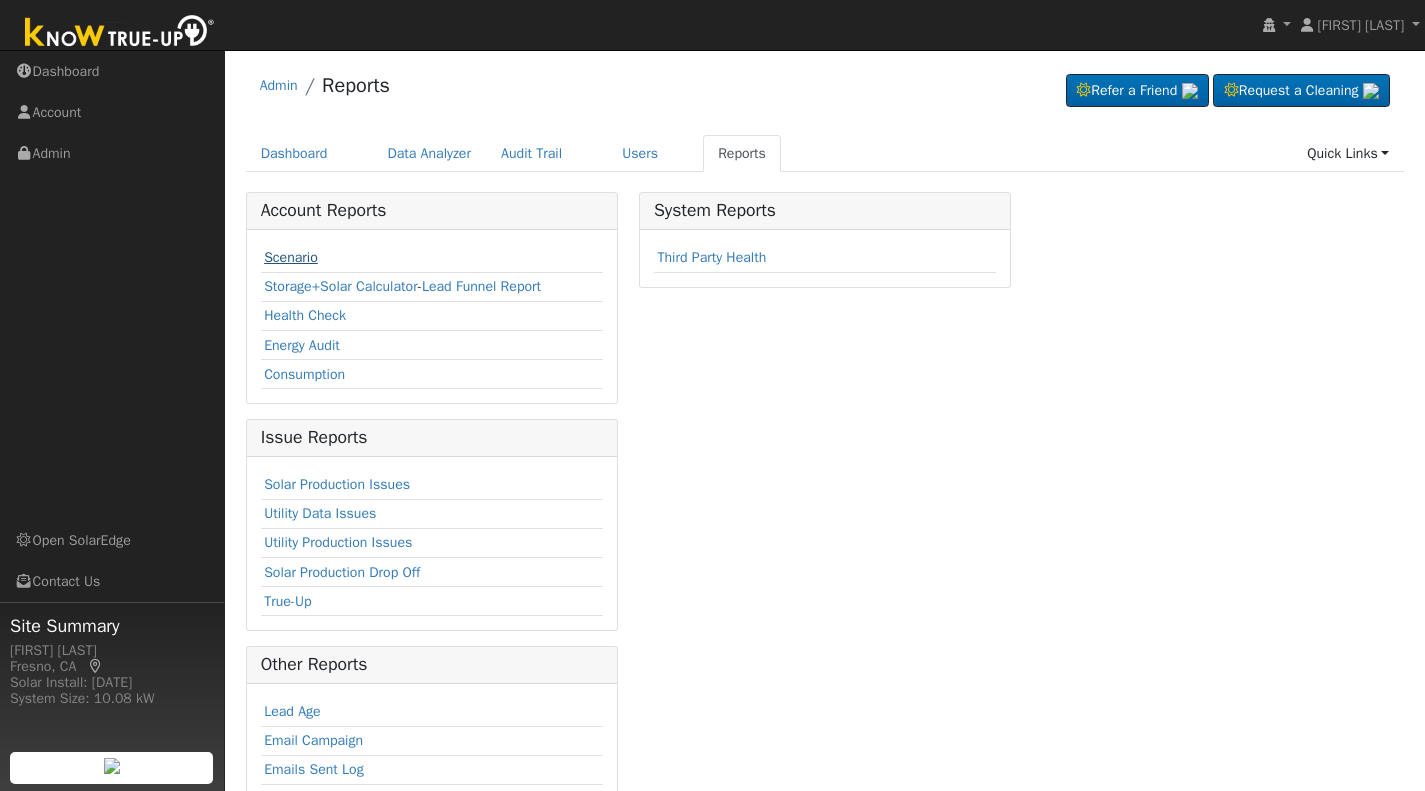 click on "Scenario" at bounding box center [291, 257] 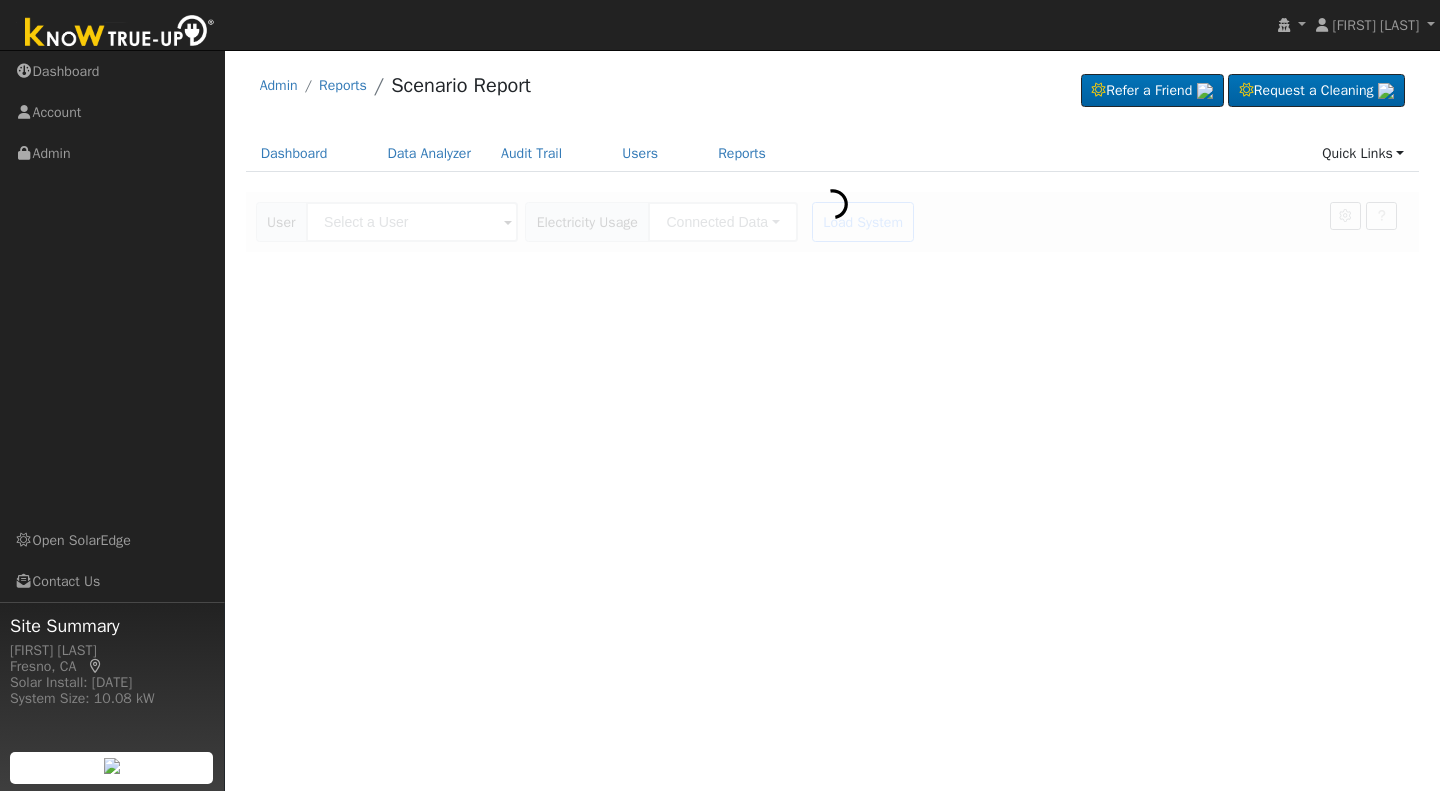 scroll, scrollTop: 0, scrollLeft: 0, axis: both 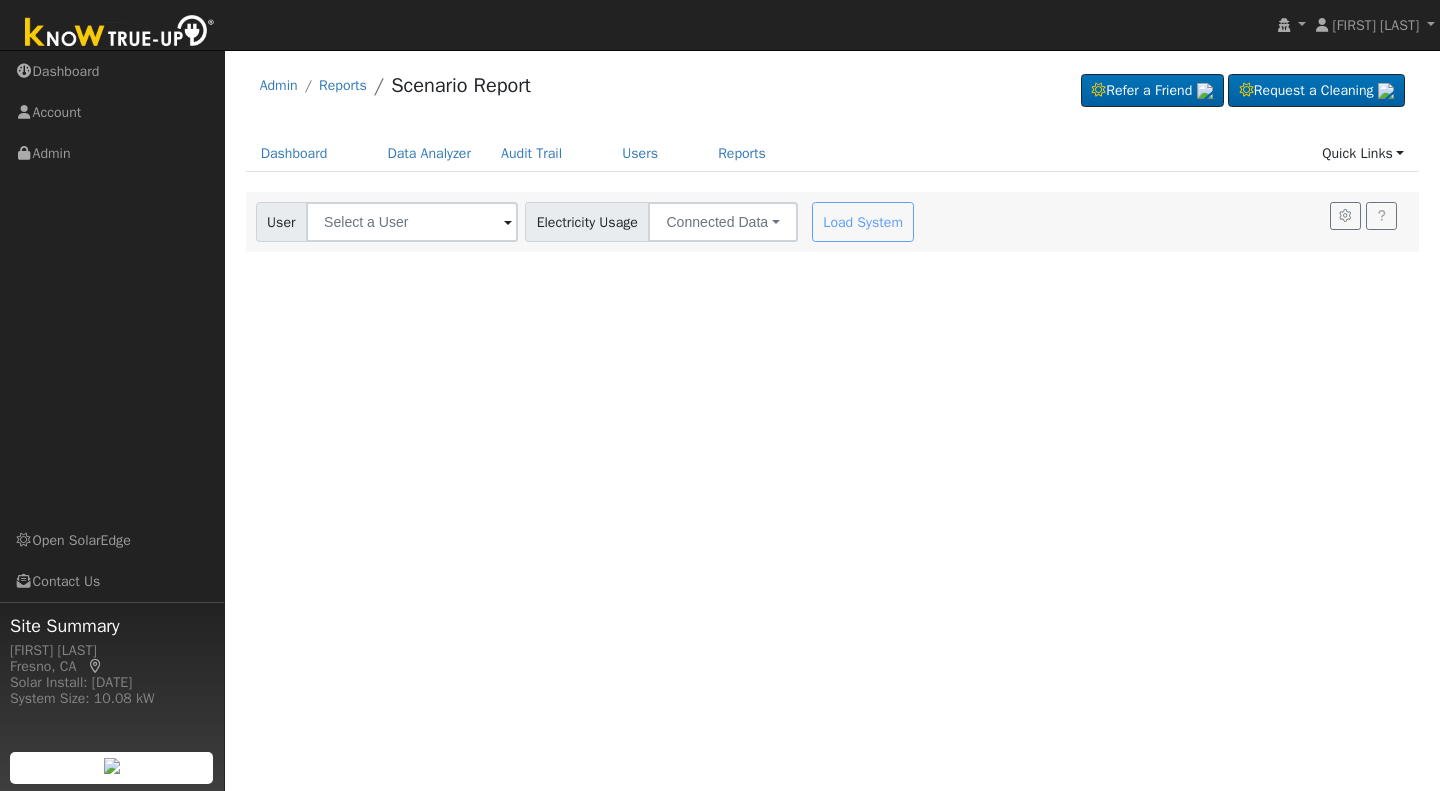 click at bounding box center [508, 223] 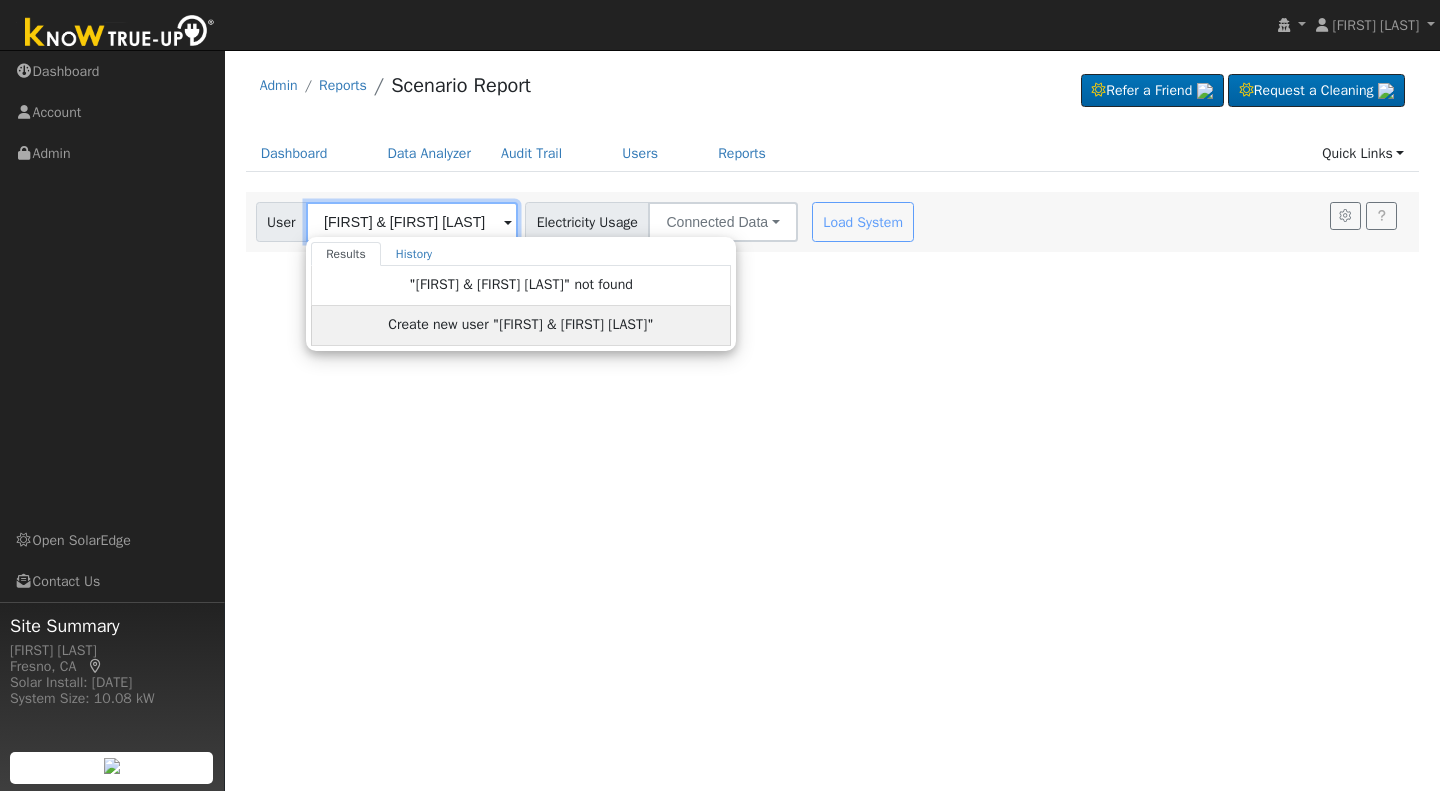 type on "Scott & Debbie Kroeker" 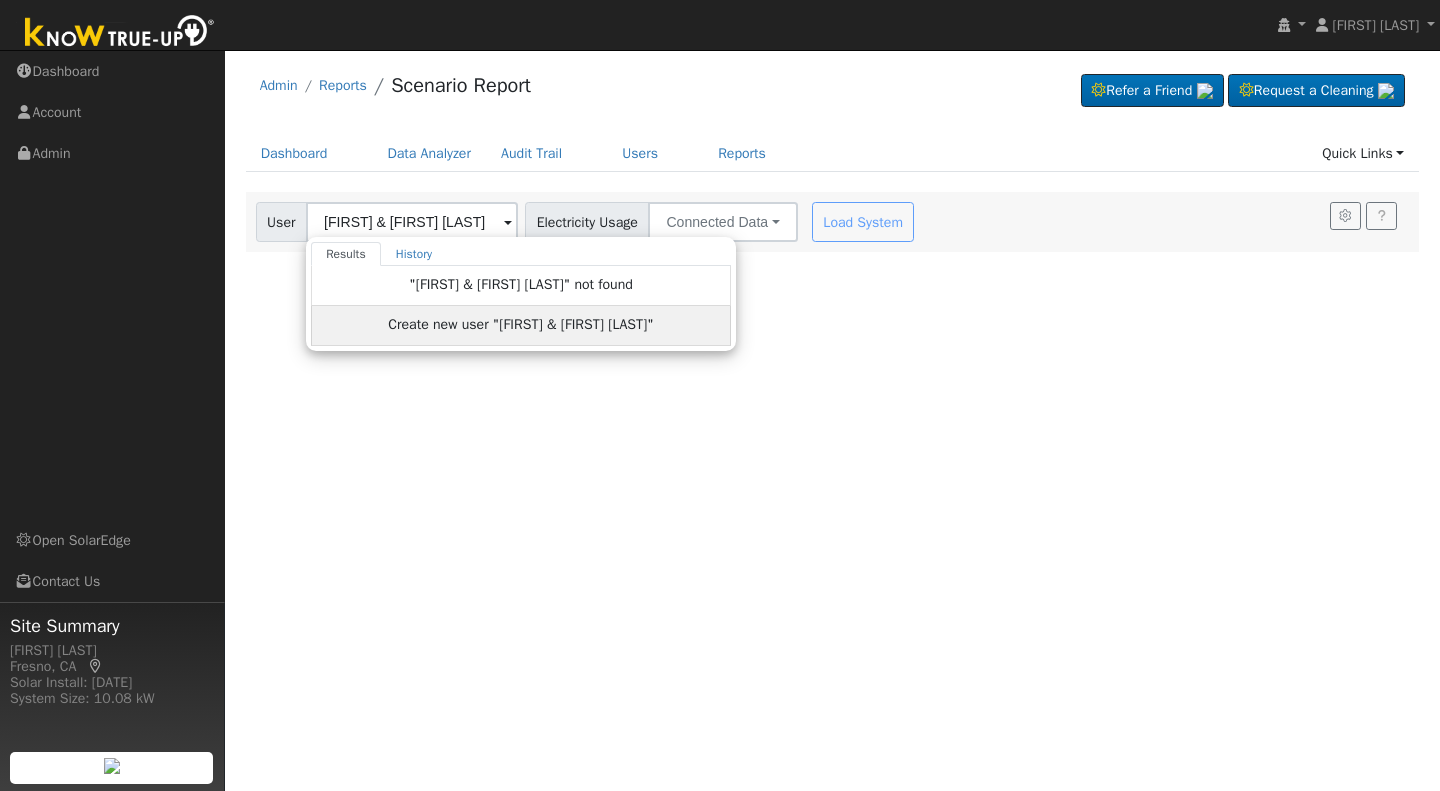 click on "Create new user "Scott & Debbie Kroeker"" at bounding box center [521, 325] 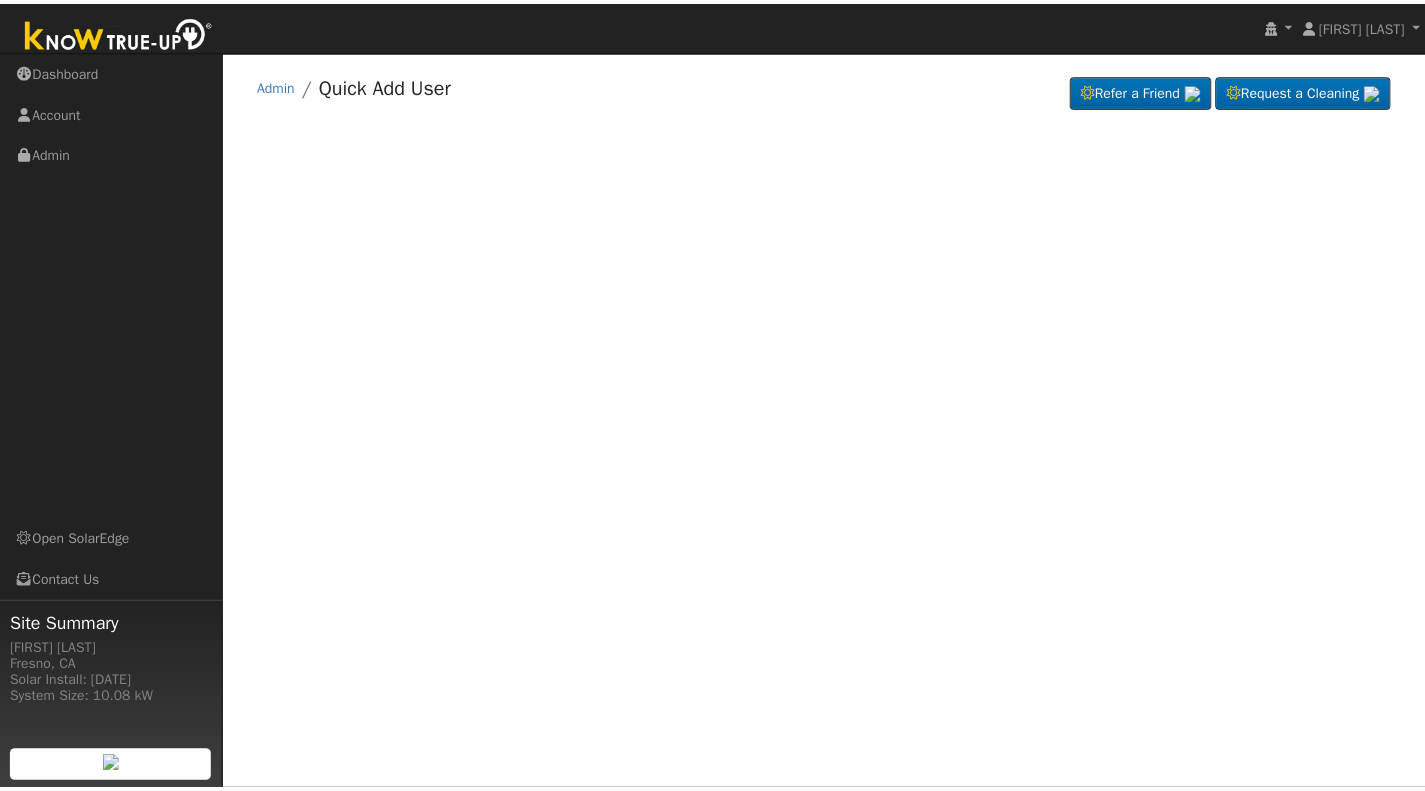 scroll, scrollTop: 0, scrollLeft: 0, axis: both 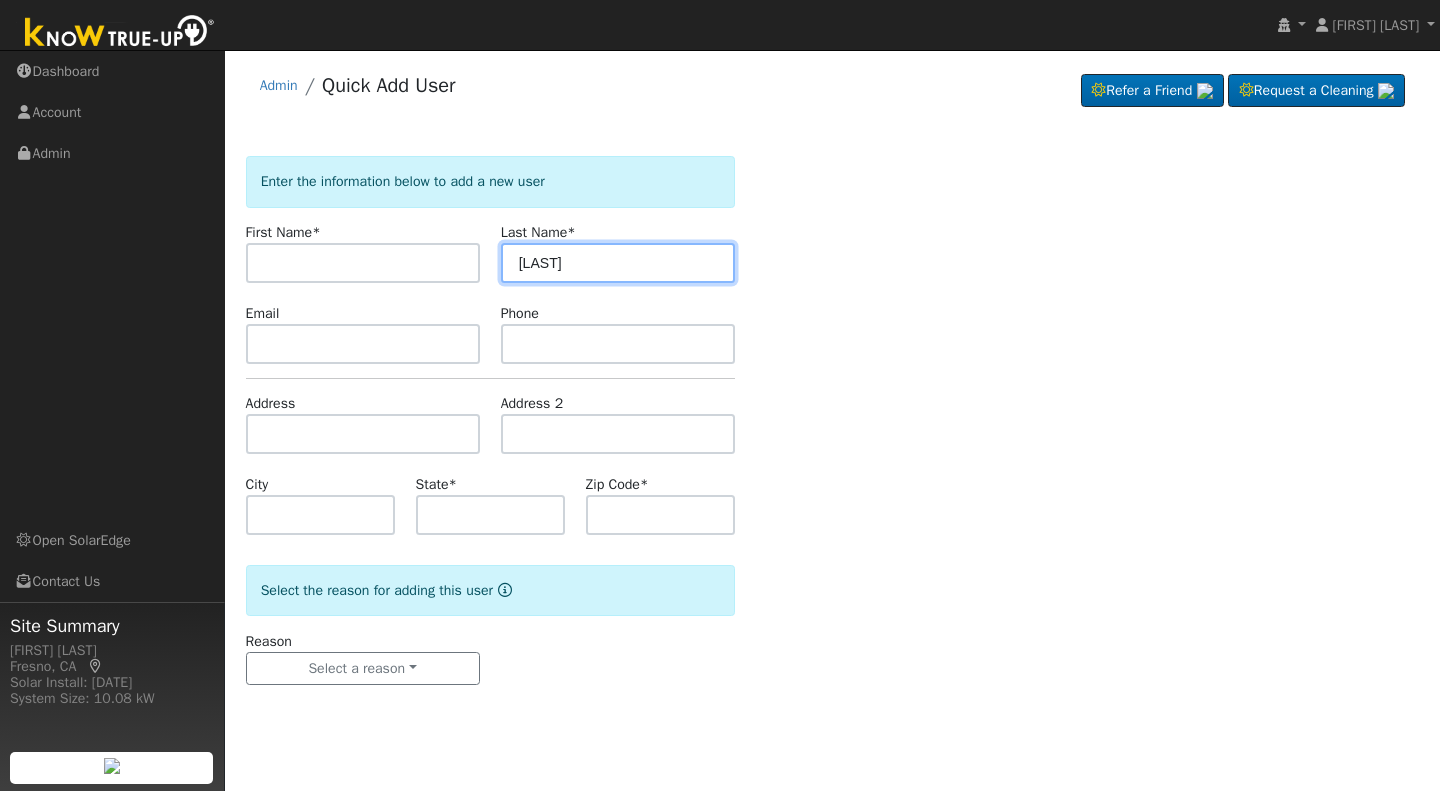 drag, startPoint x: 565, startPoint y: 263, endPoint x: 486, endPoint y: 262, distance: 79.00633 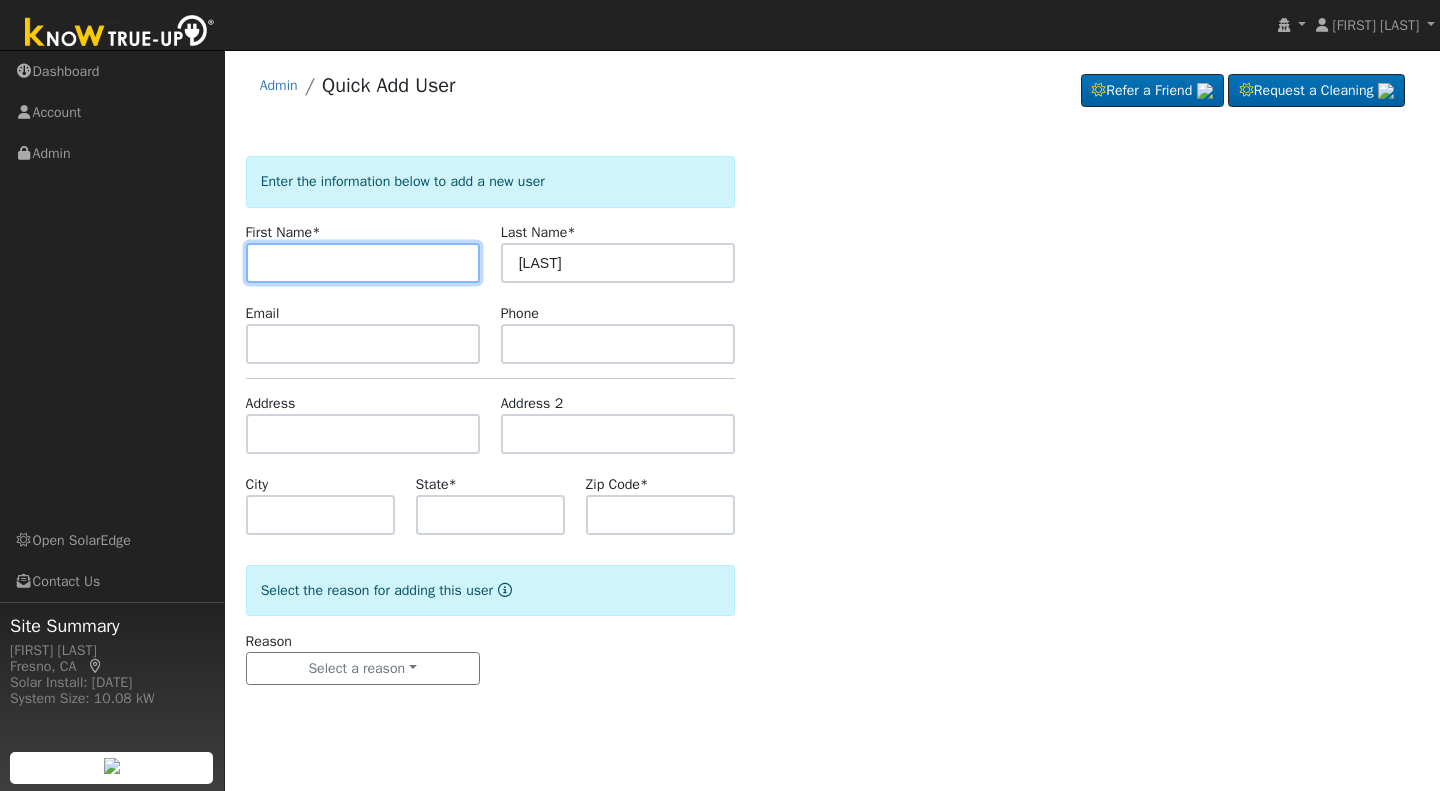 click at bounding box center [363, 263] 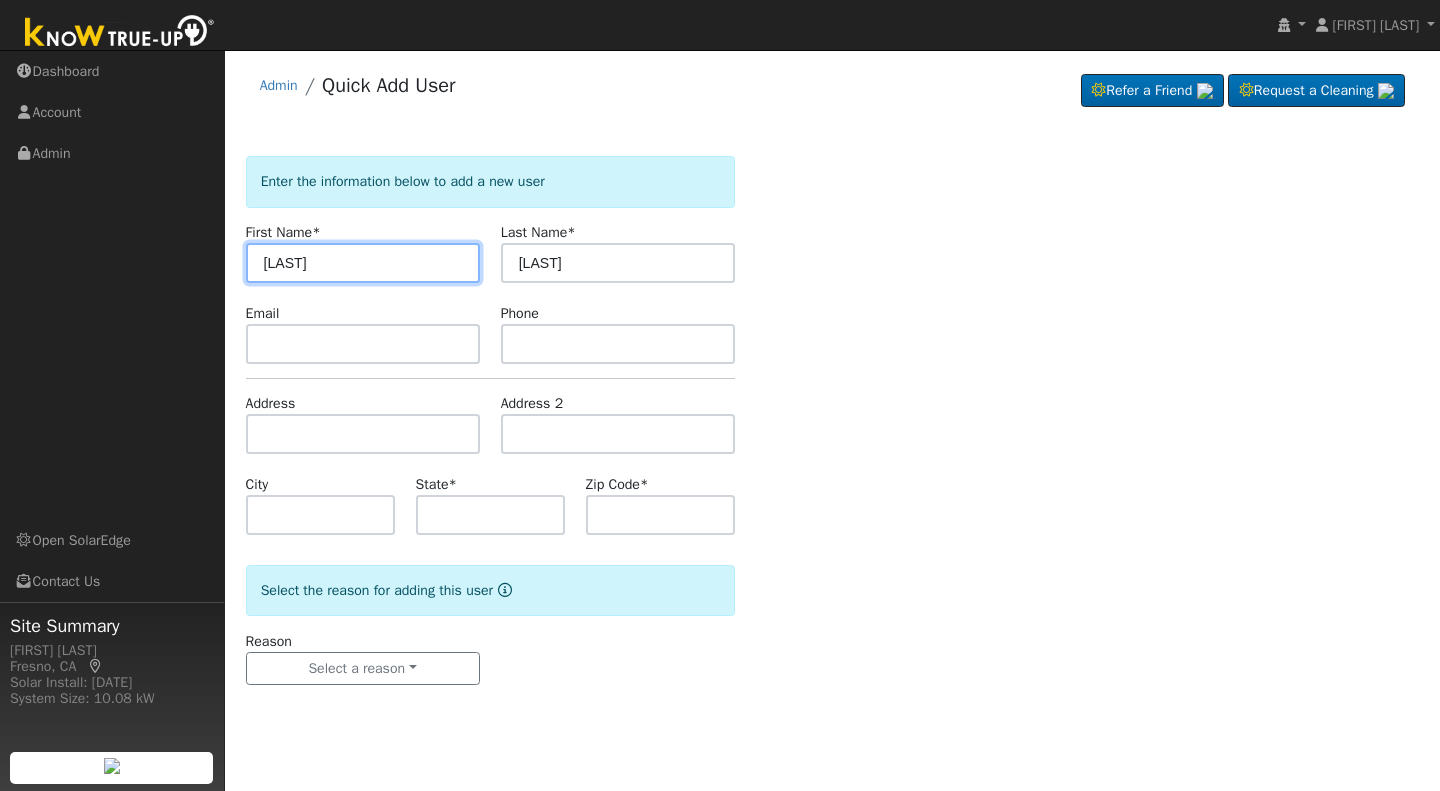 type on "[FIRST]" 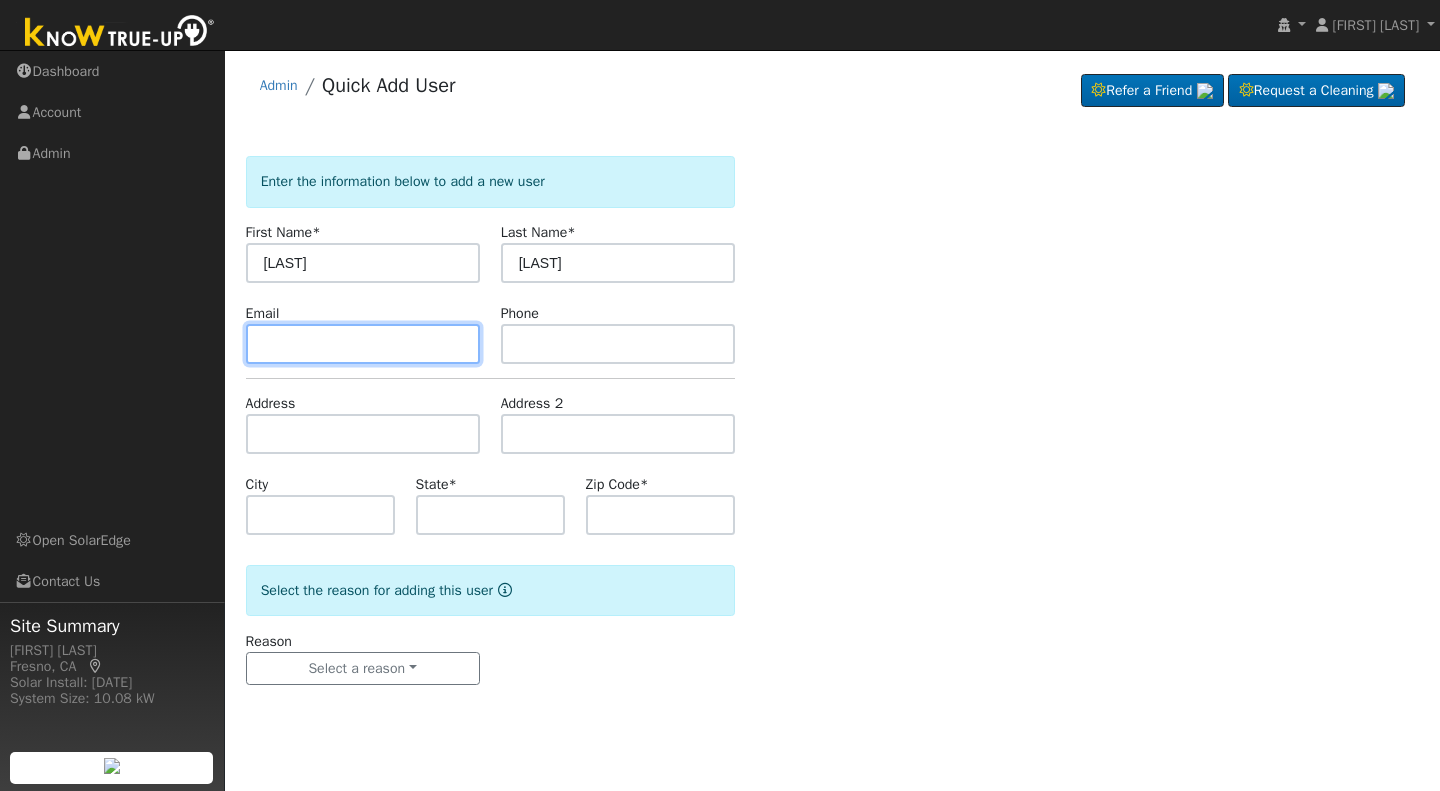 click at bounding box center (363, 344) 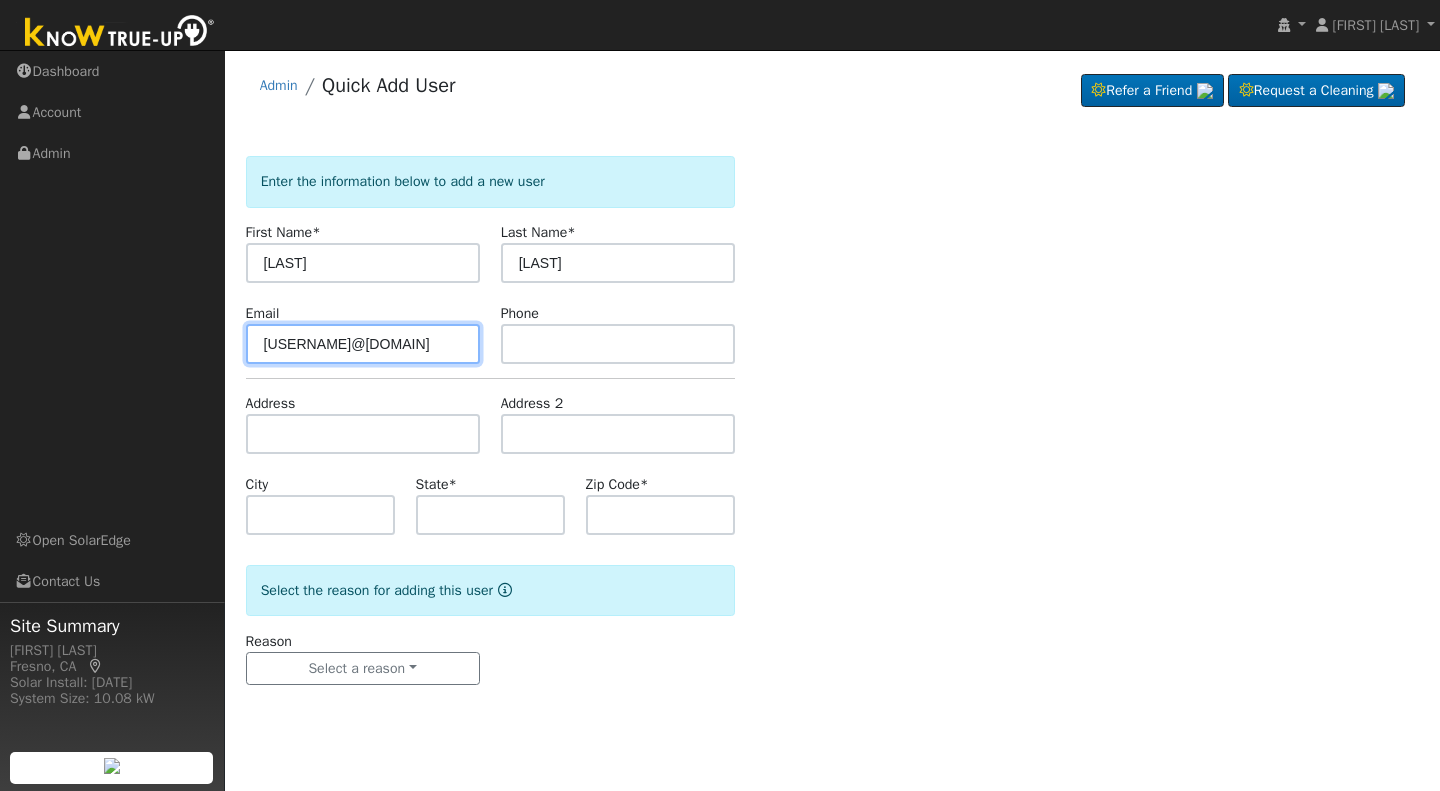 click on "budljs@comcAST" at bounding box center [363, 344] 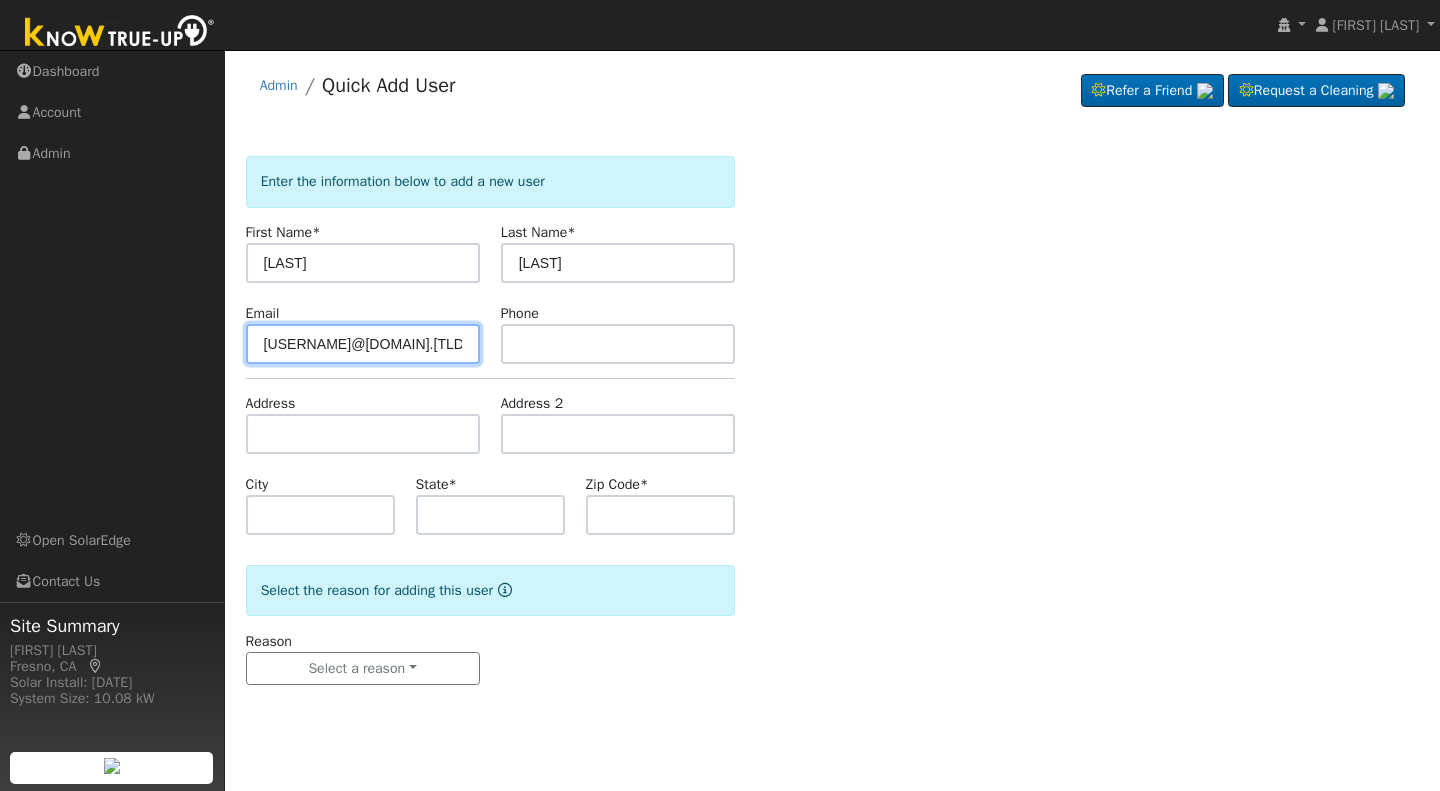 type on "budljs@comcast.net" 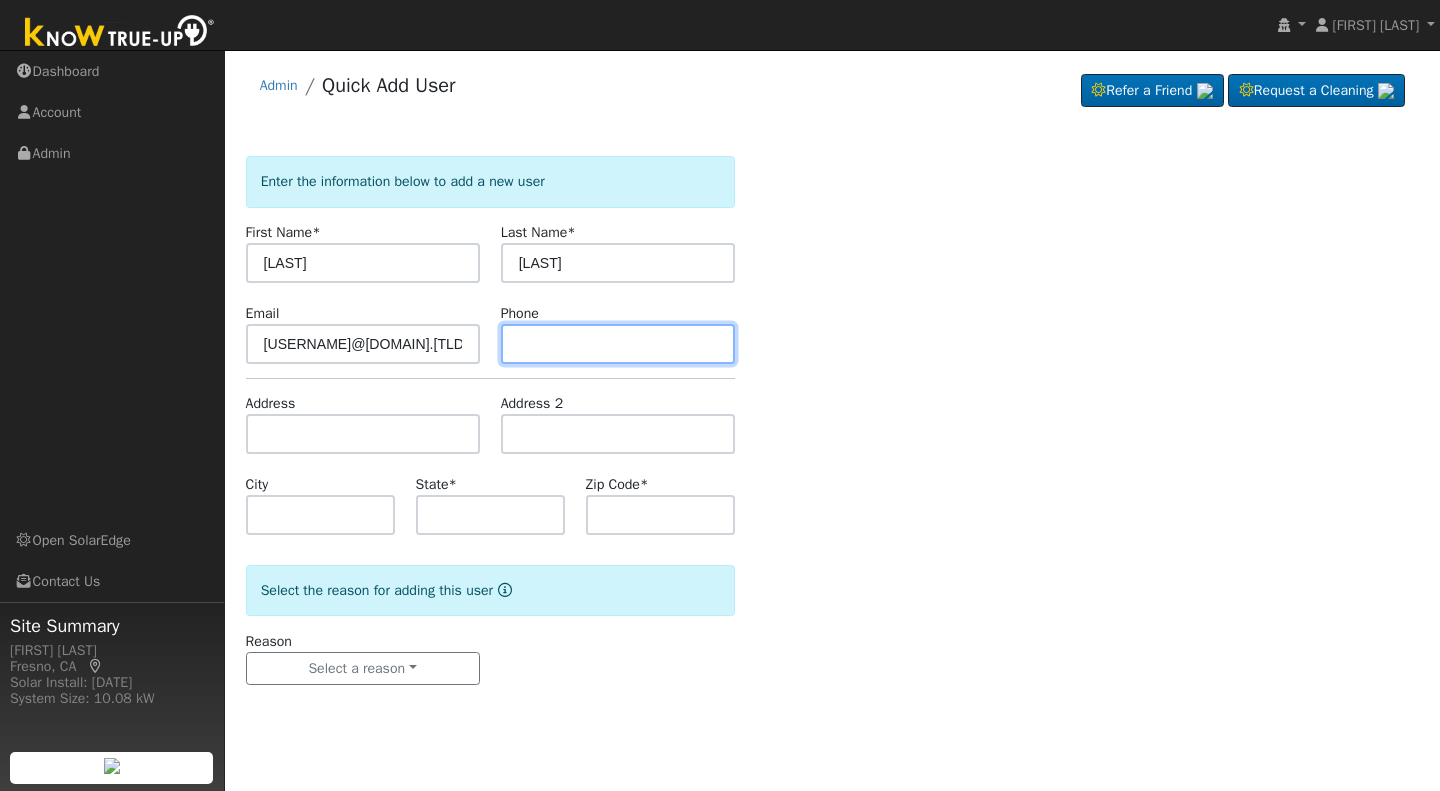 click at bounding box center (618, 344) 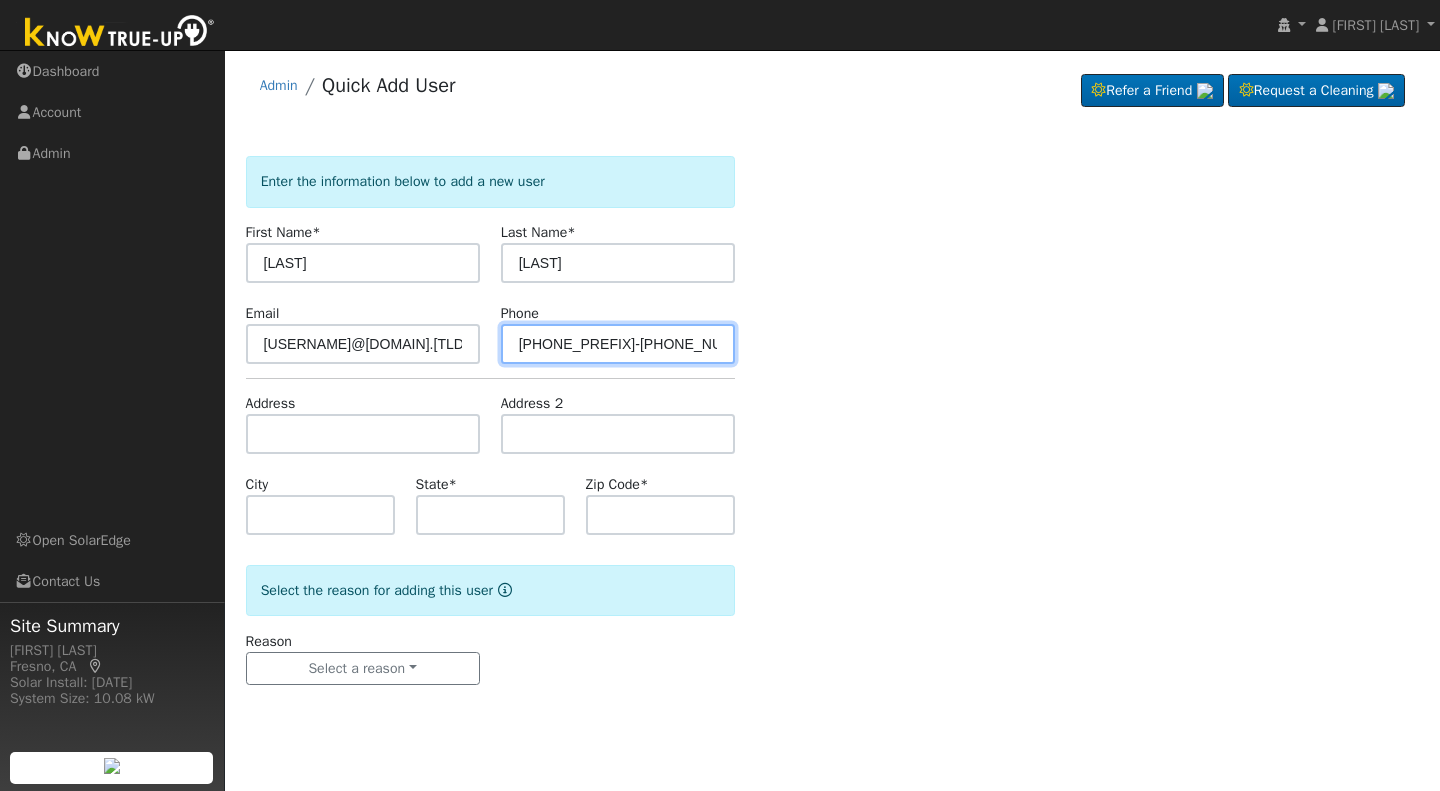 type on "559-696-4253" 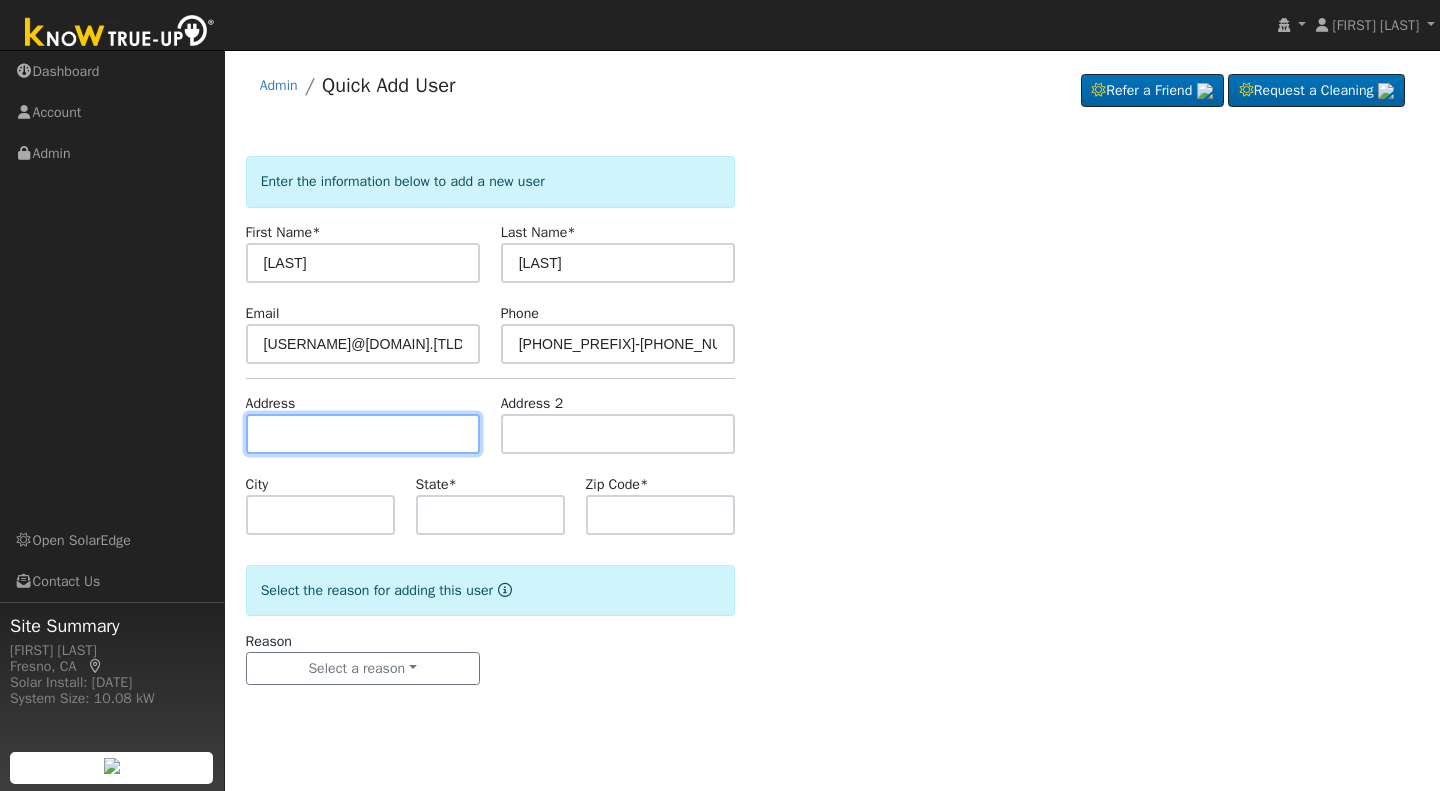 click at bounding box center [363, 434] 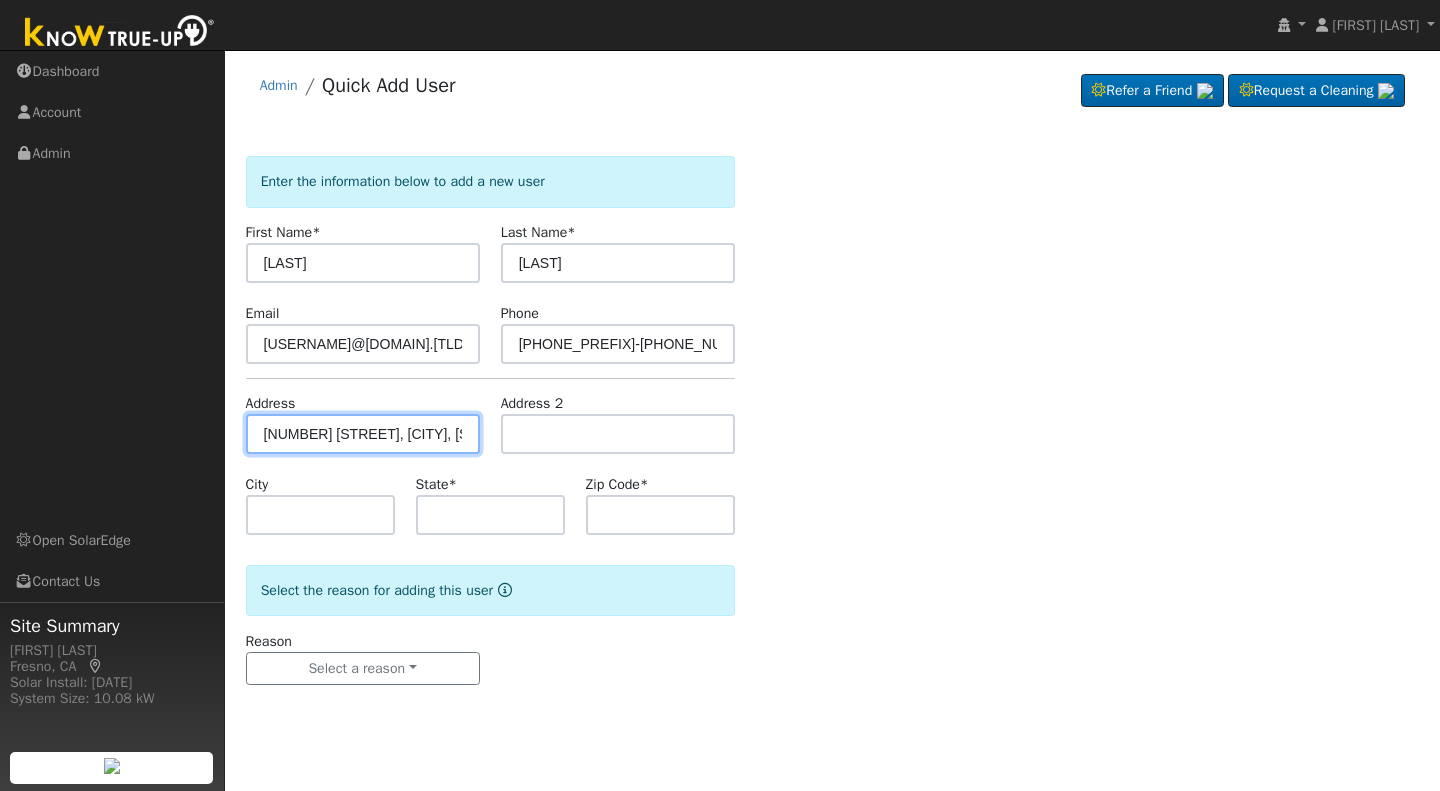 type on "[NUMBER] [STREET]" 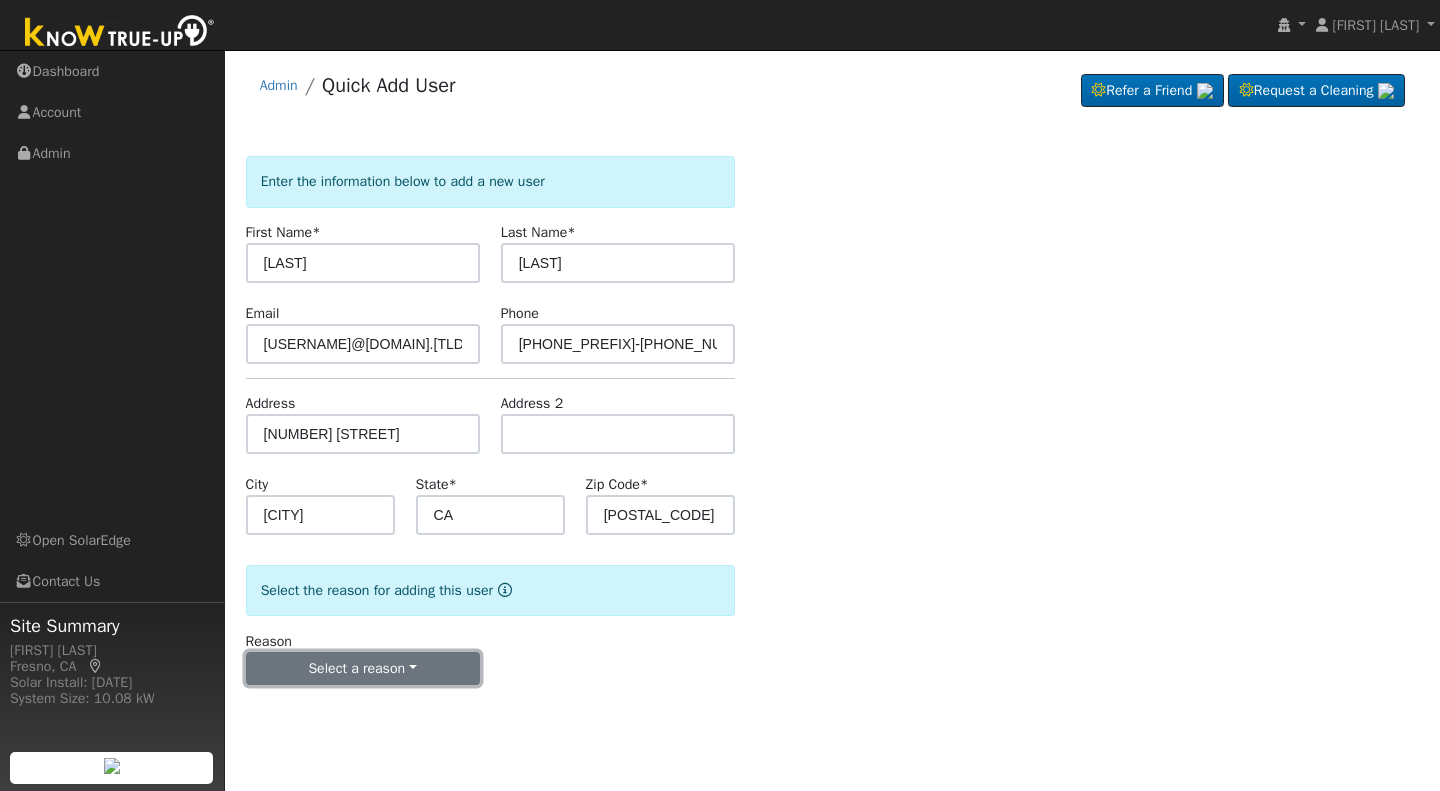 click on "Select a reason" at bounding box center [363, 669] 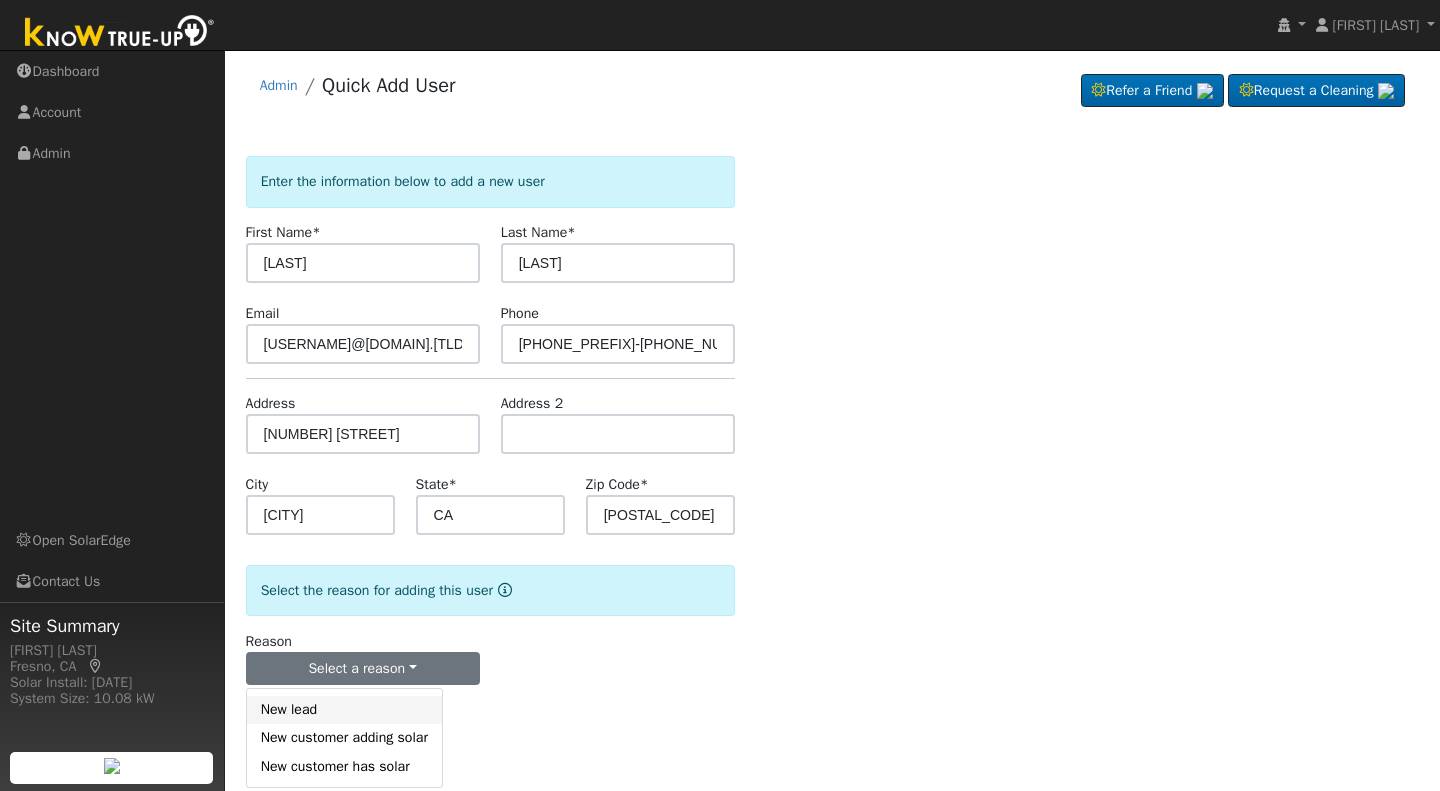 click on "New lead" at bounding box center [344, 710] 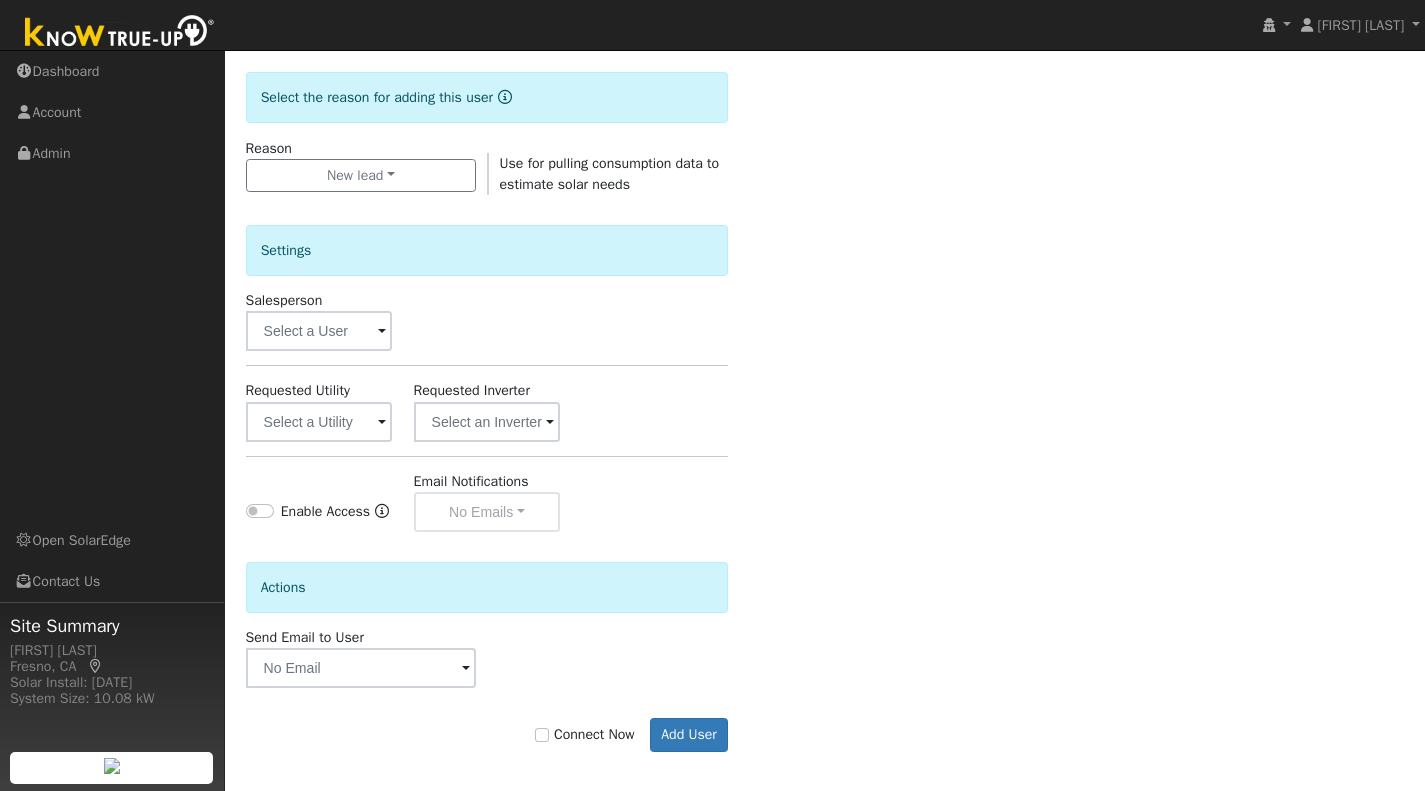 scroll, scrollTop: 495, scrollLeft: 0, axis: vertical 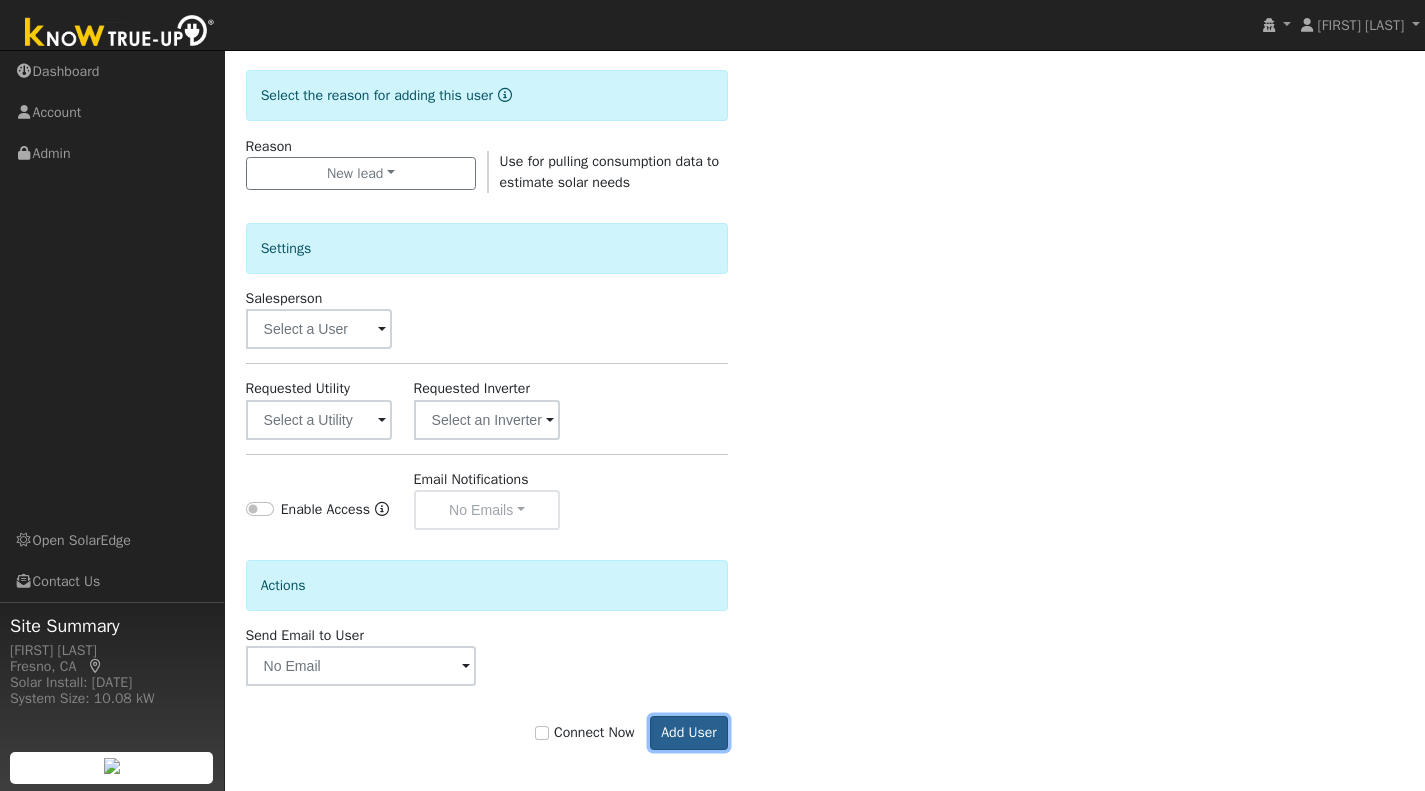click on "Add User" at bounding box center (689, 733) 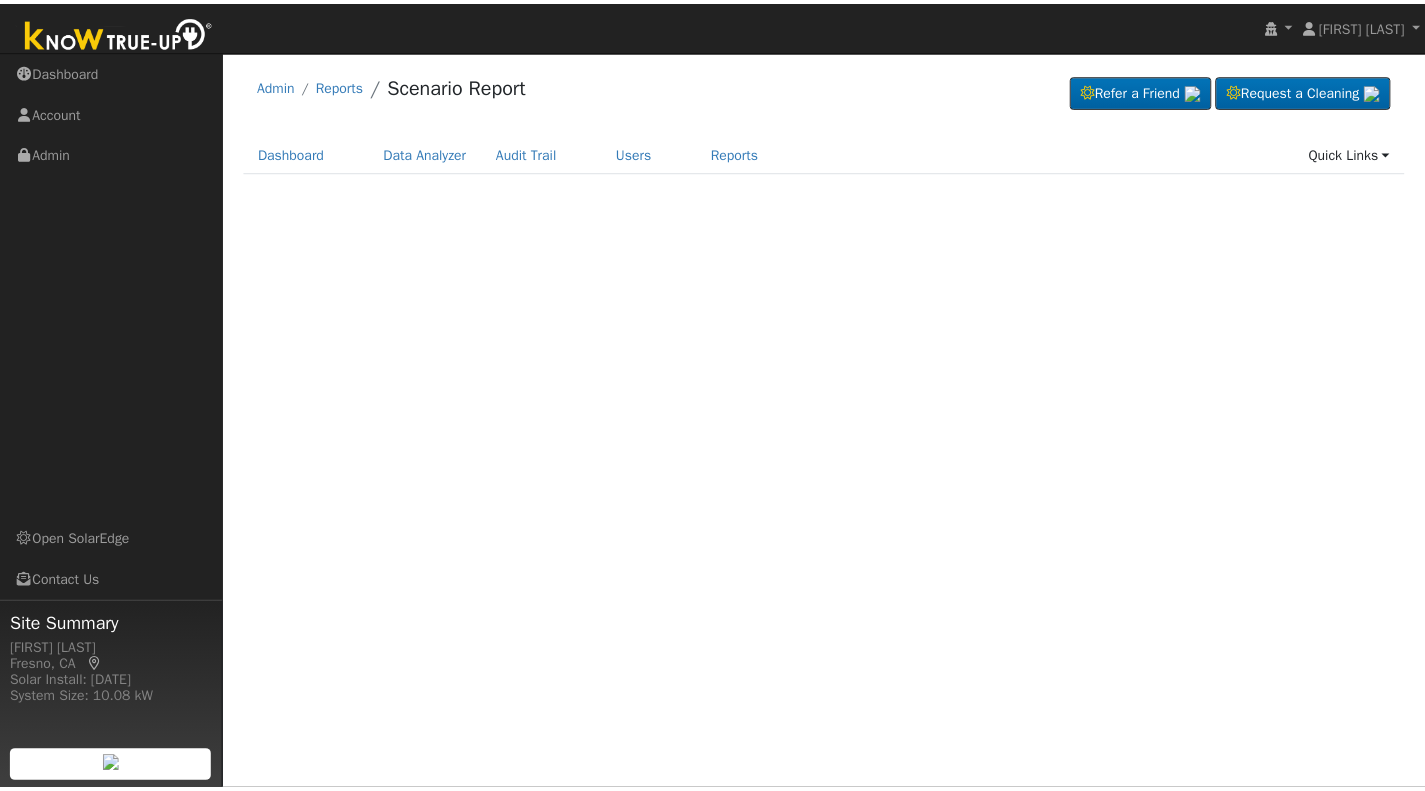 scroll, scrollTop: 0, scrollLeft: 0, axis: both 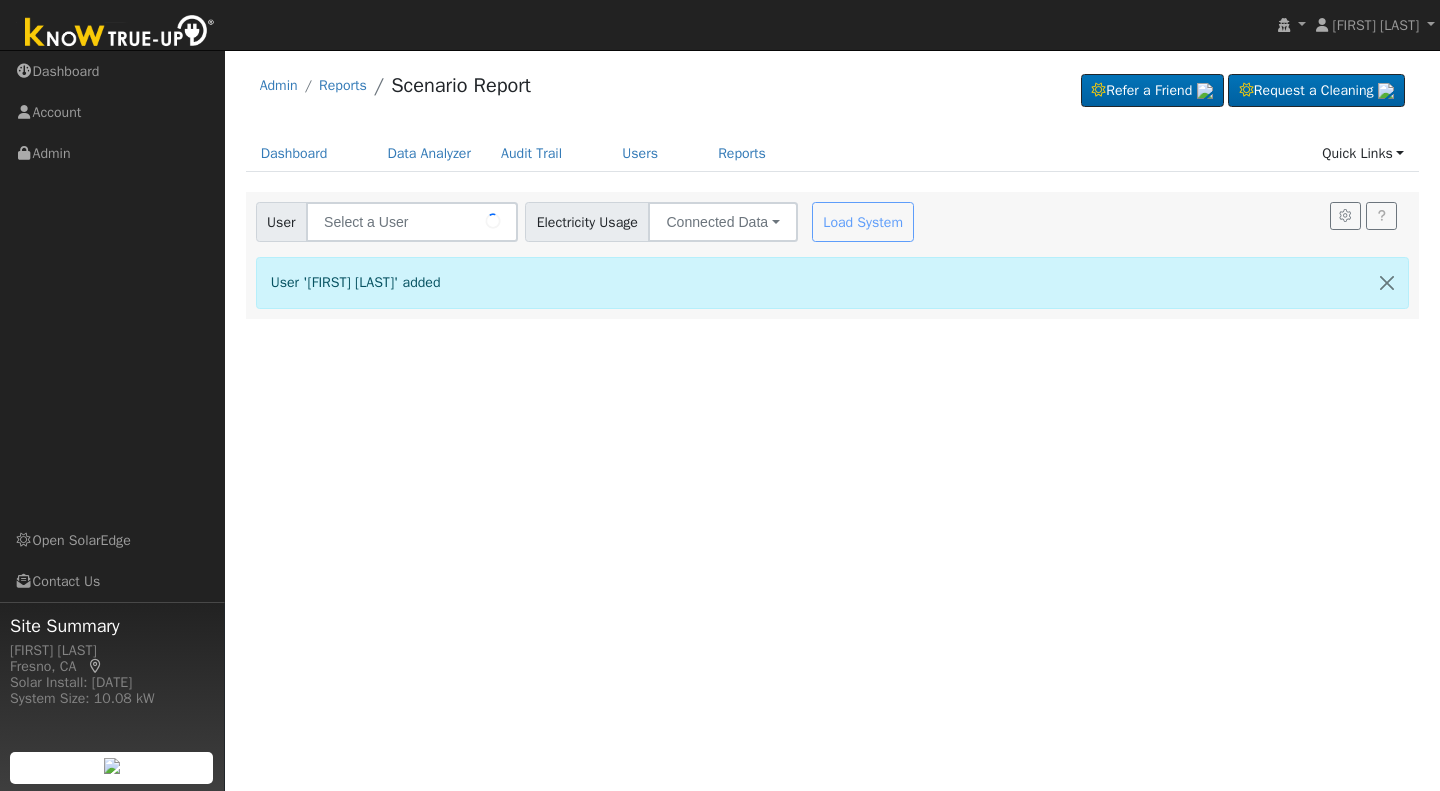 type on "[FIRST] [LAST]" 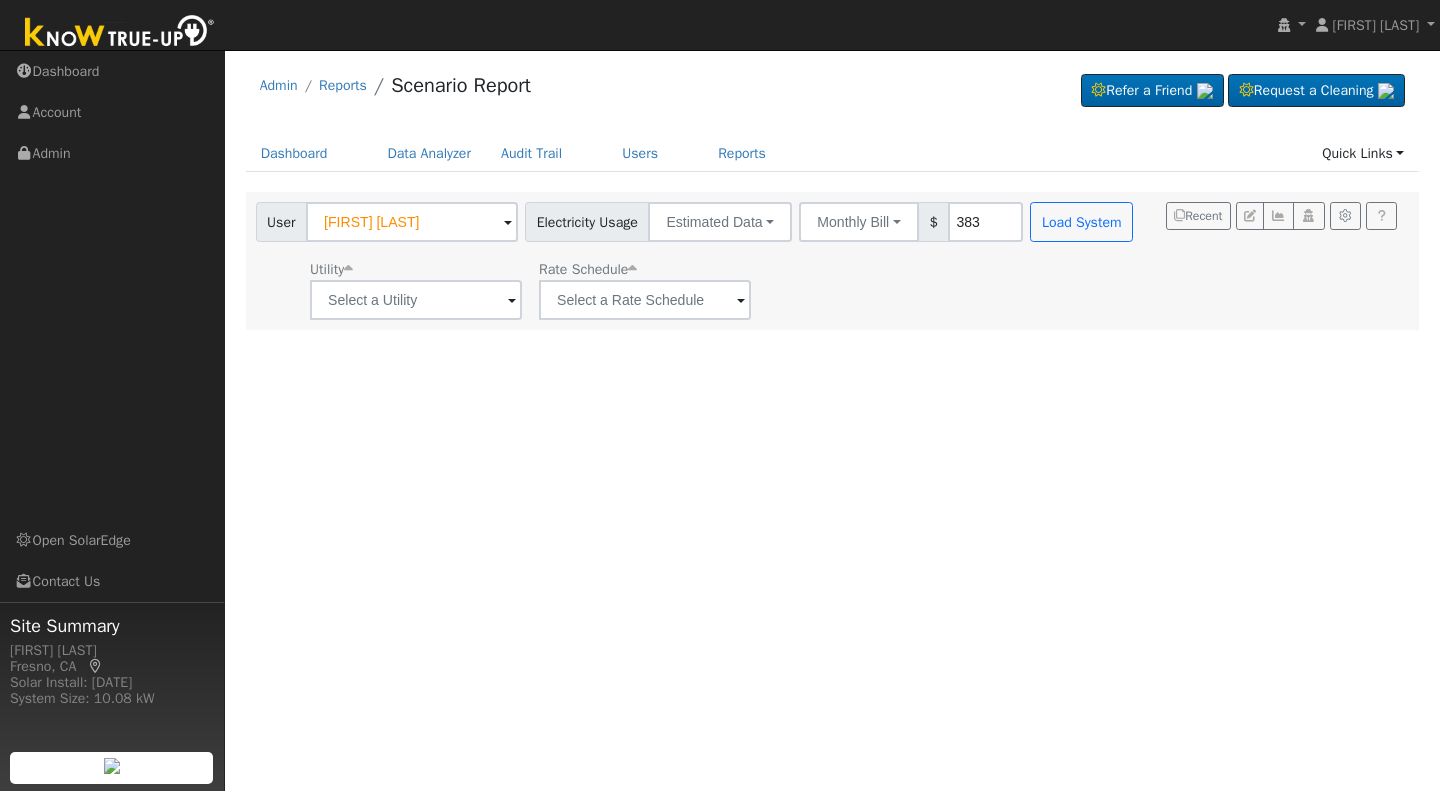 click at bounding box center (512, 301) 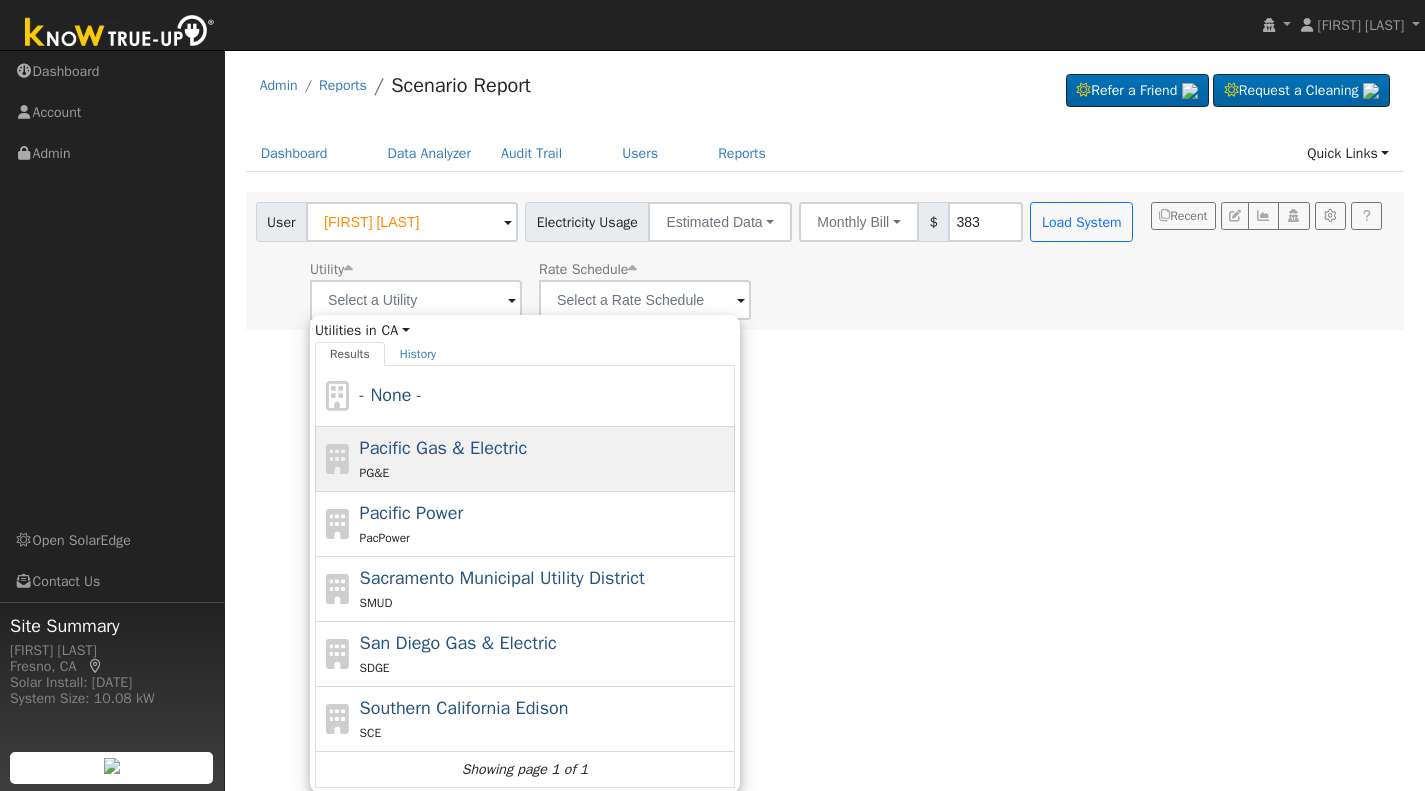click on "Pacific Gas & Electric" at bounding box center (444, 448) 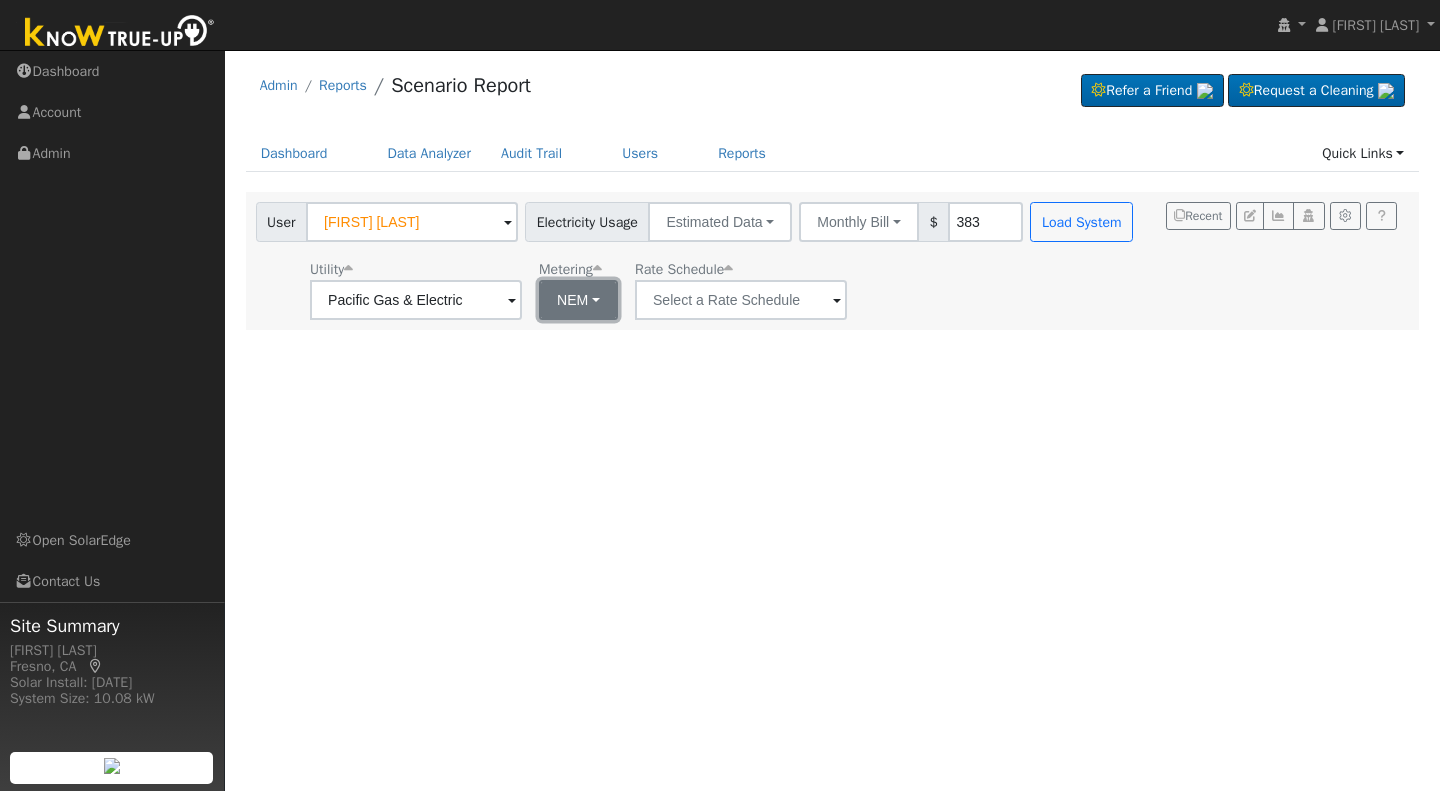click on "NEM" at bounding box center [578, 300] 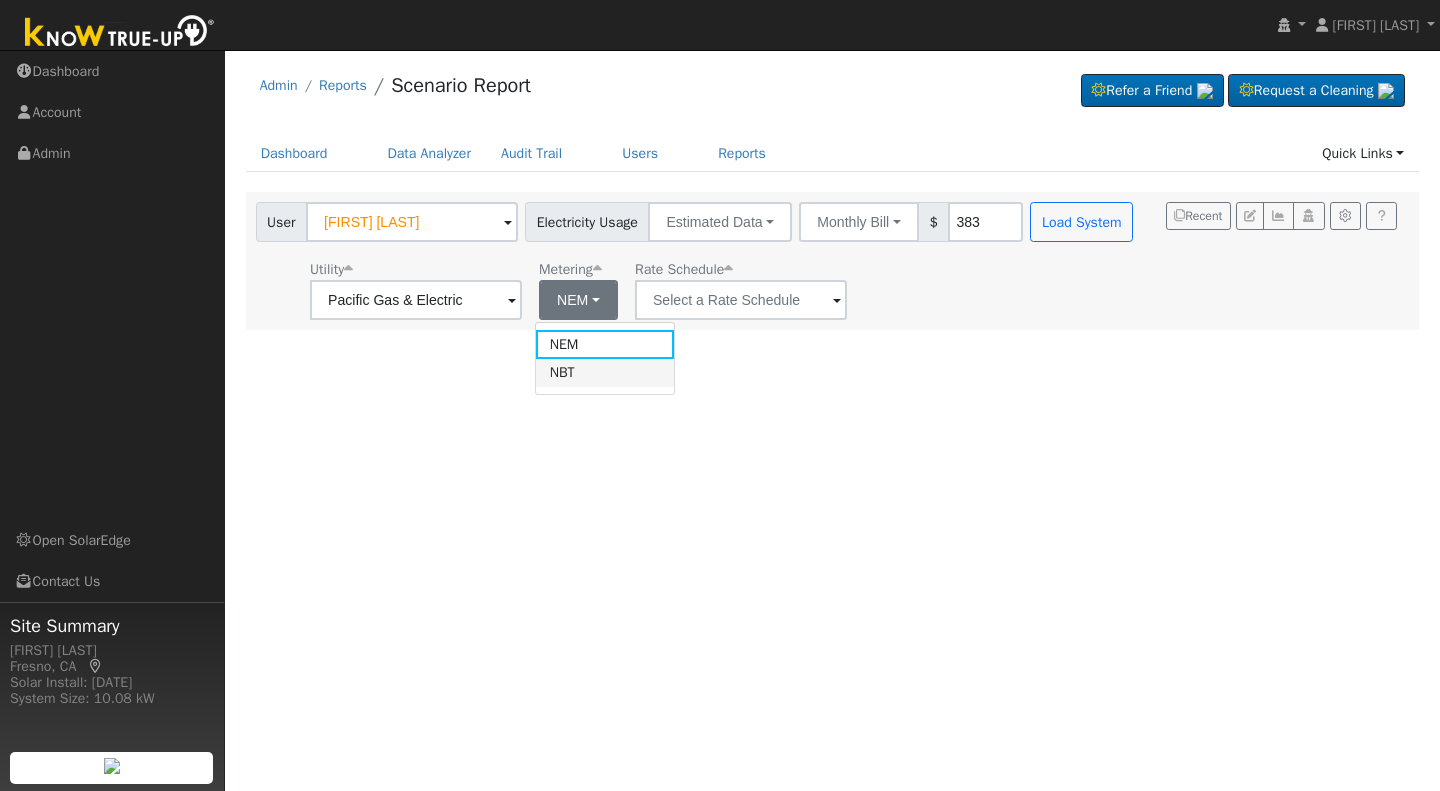 click on "NBT" at bounding box center (605, 373) 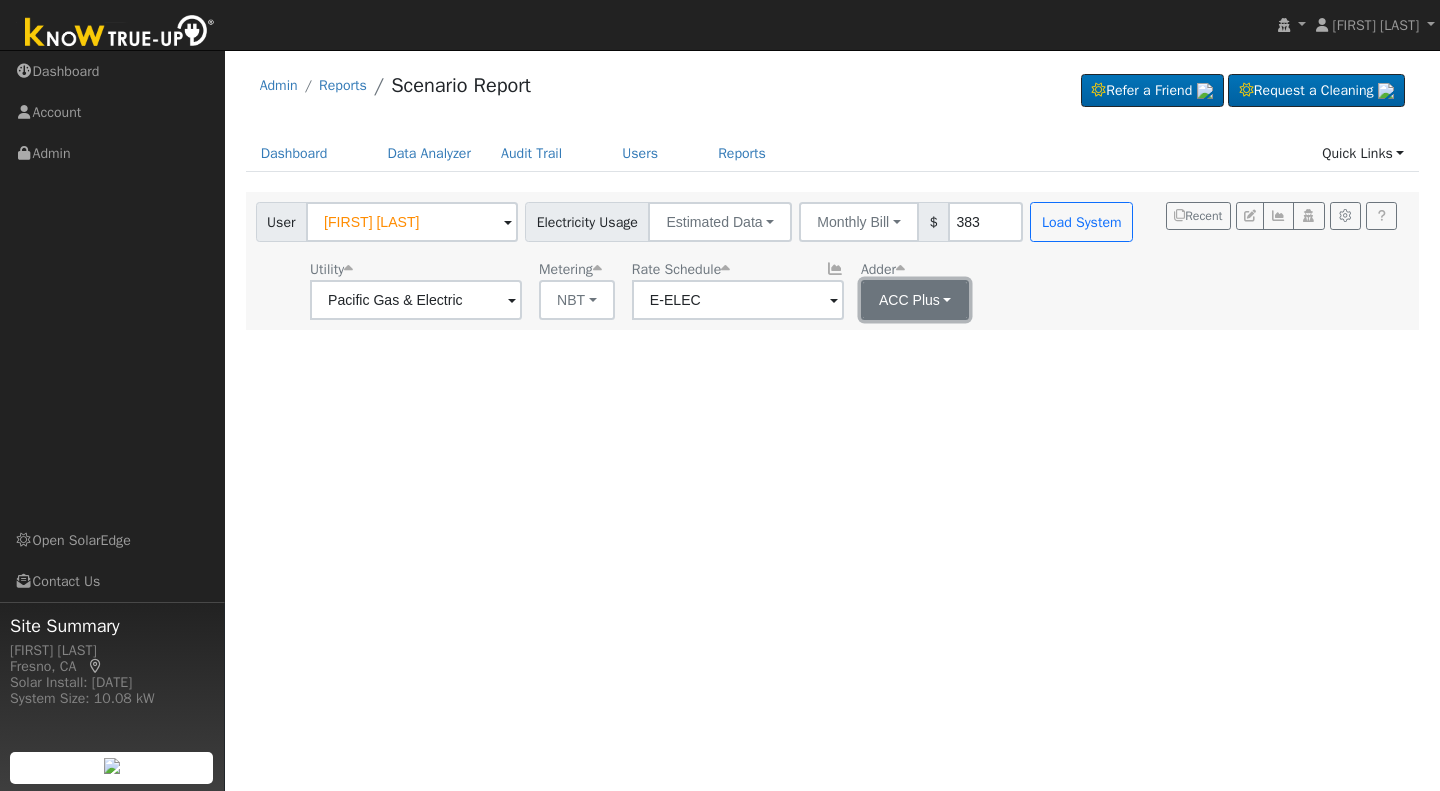 click on "ACC Plus" at bounding box center [915, 300] 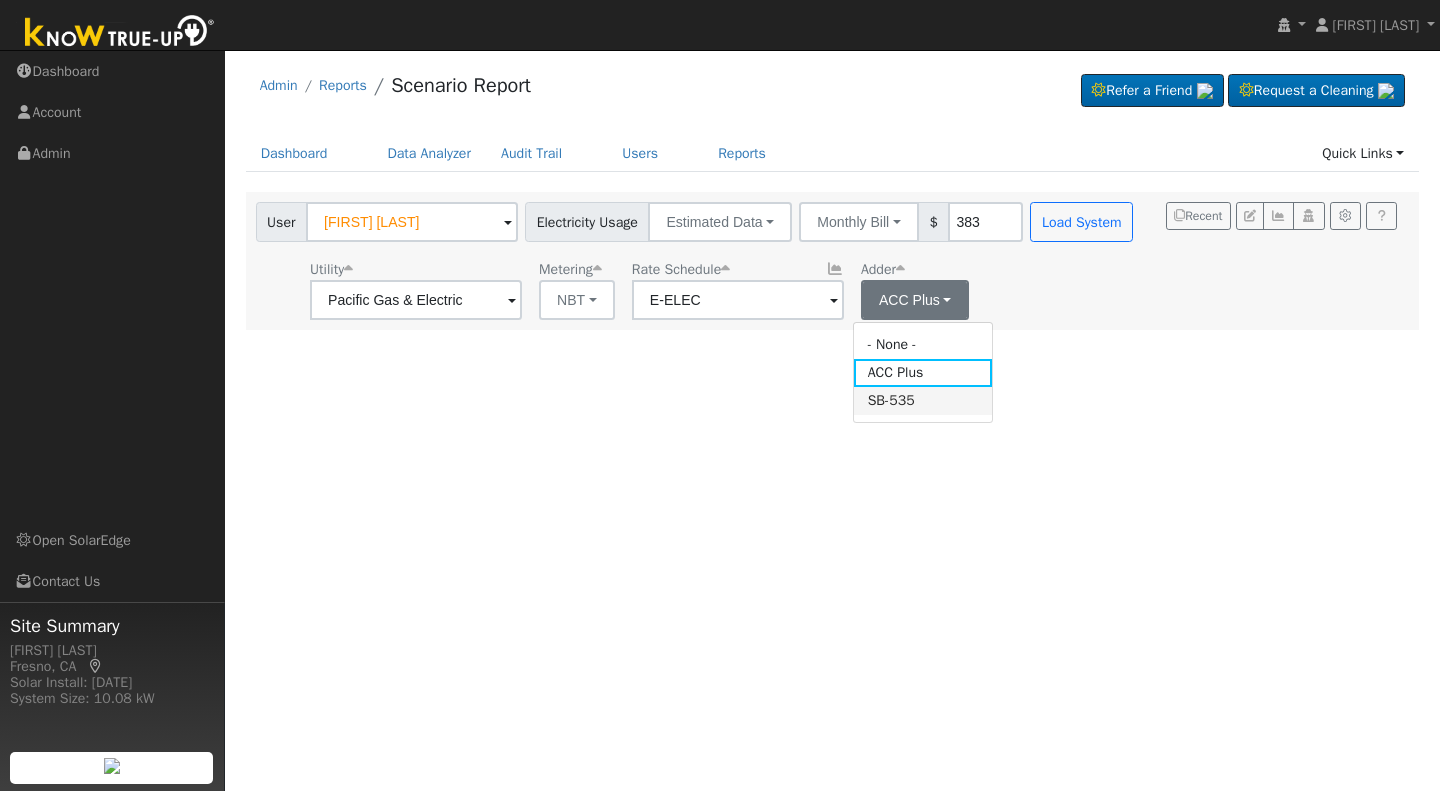 click on "SB-535" at bounding box center (923, 401) 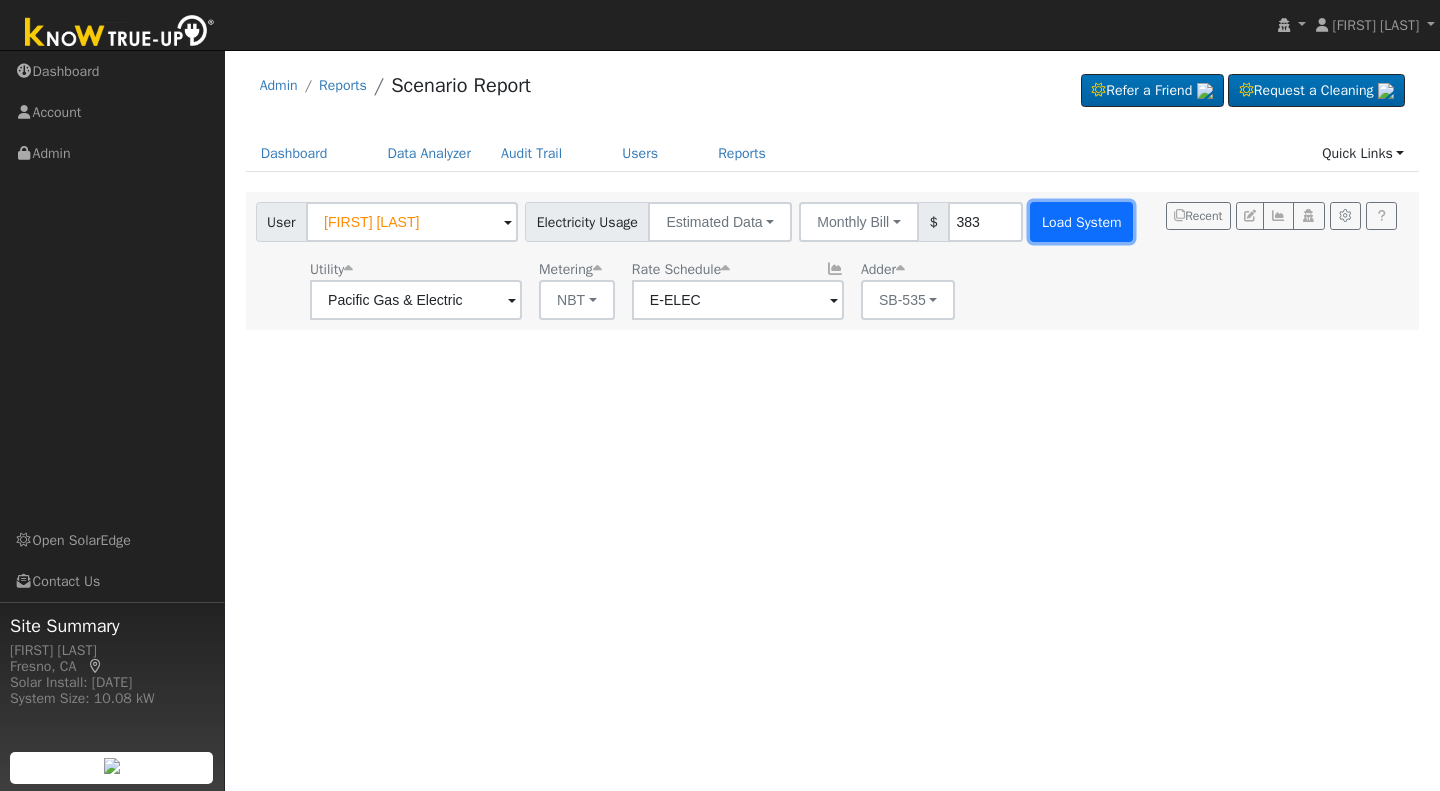 click on "Load System" at bounding box center (1081, 222) 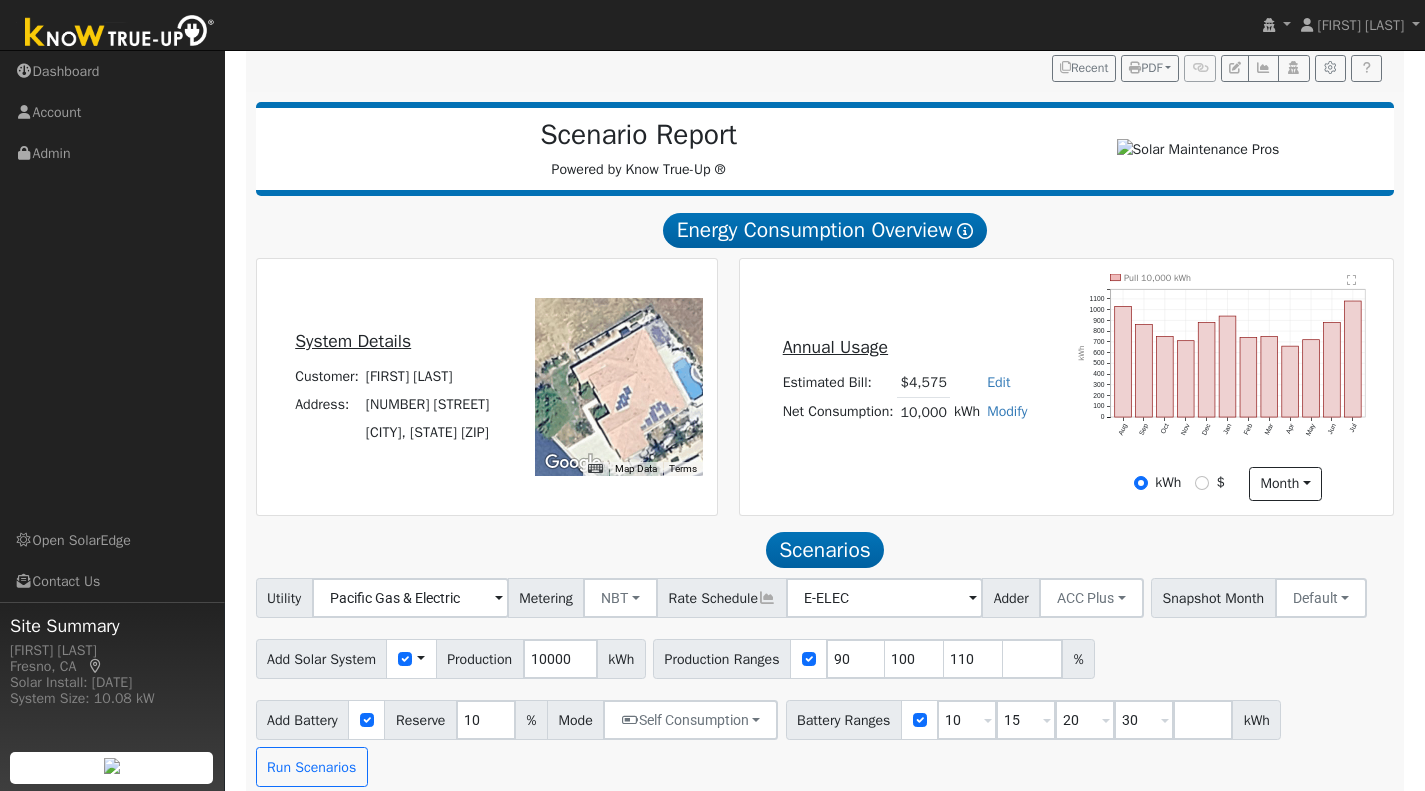 scroll, scrollTop: 234, scrollLeft: 0, axis: vertical 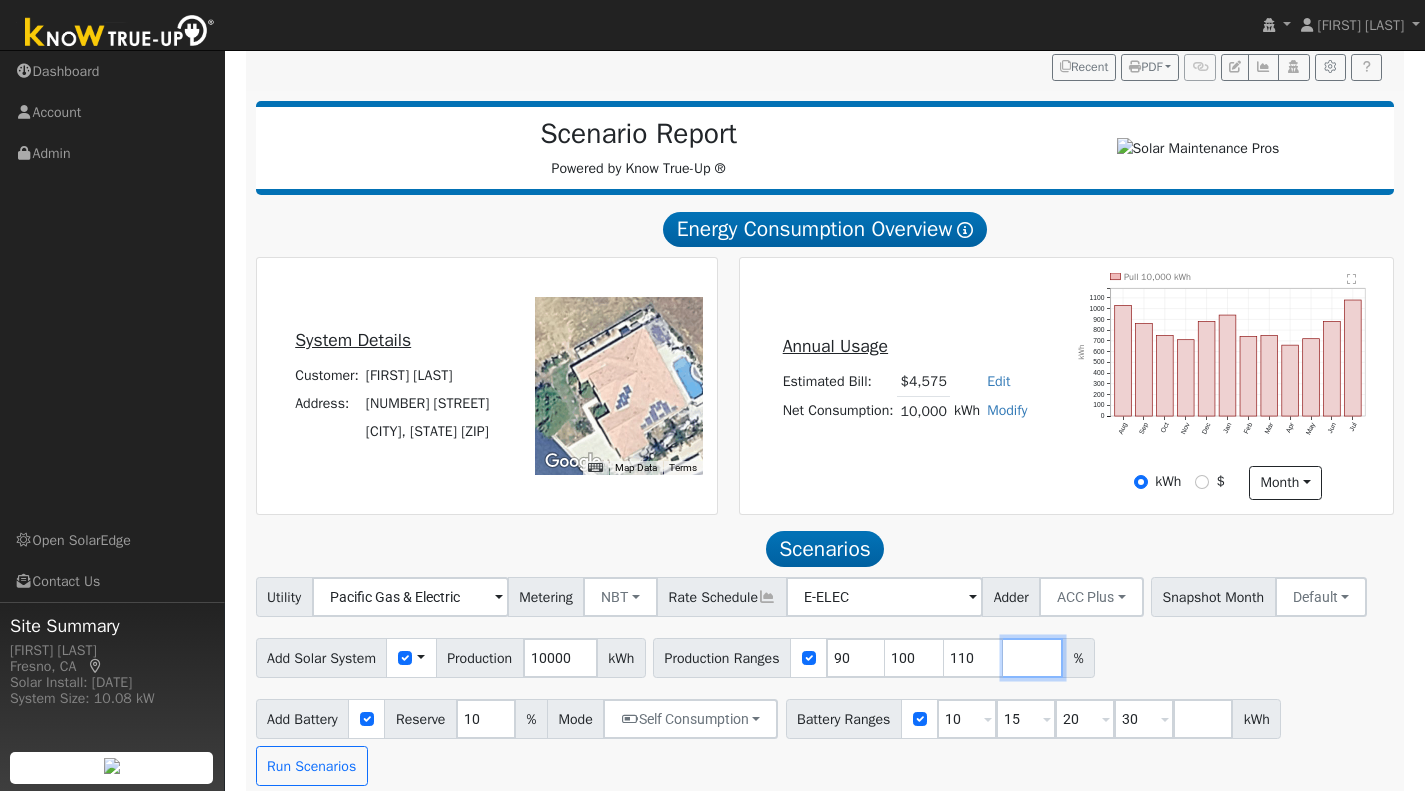 click at bounding box center [1033, 658] 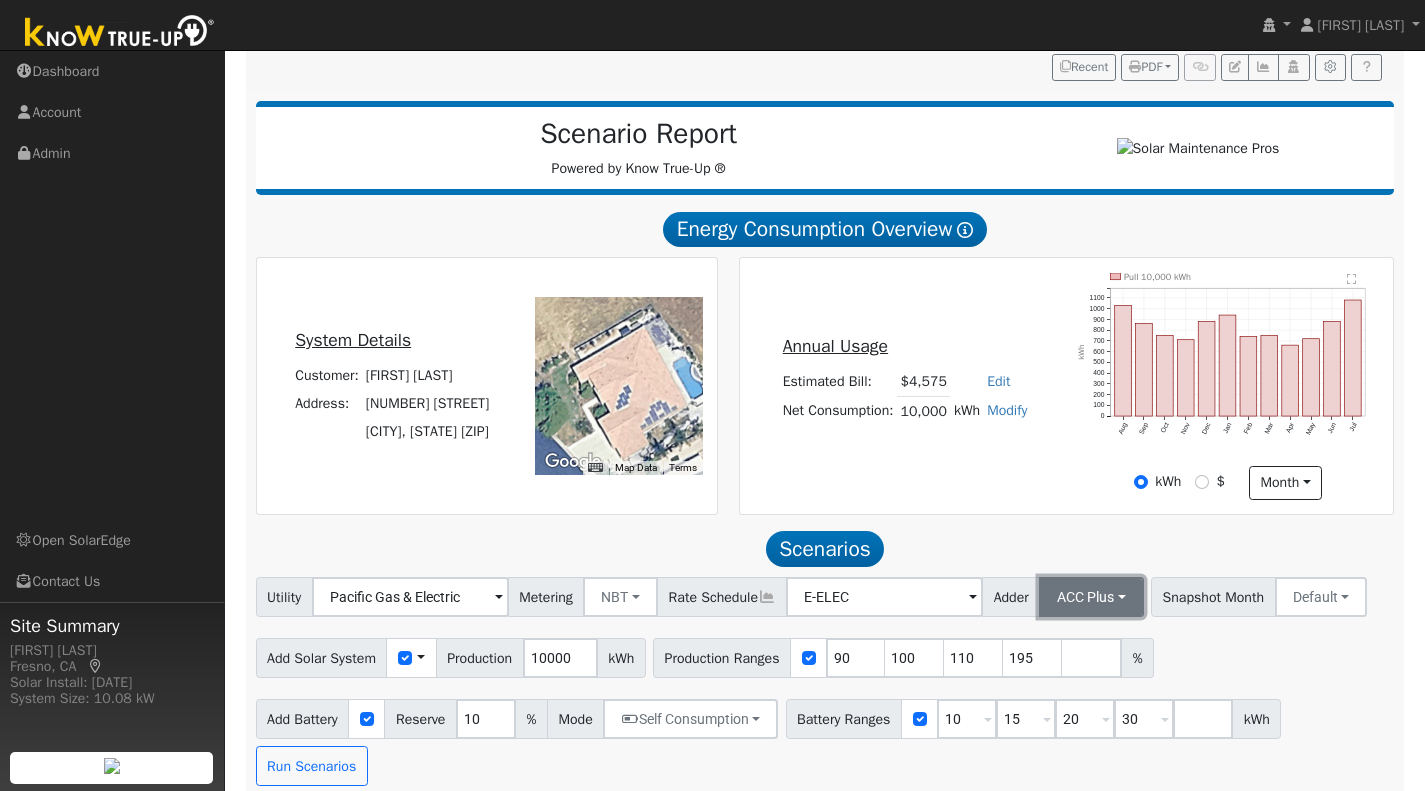click on "ACC Plus" at bounding box center [1091, 597] 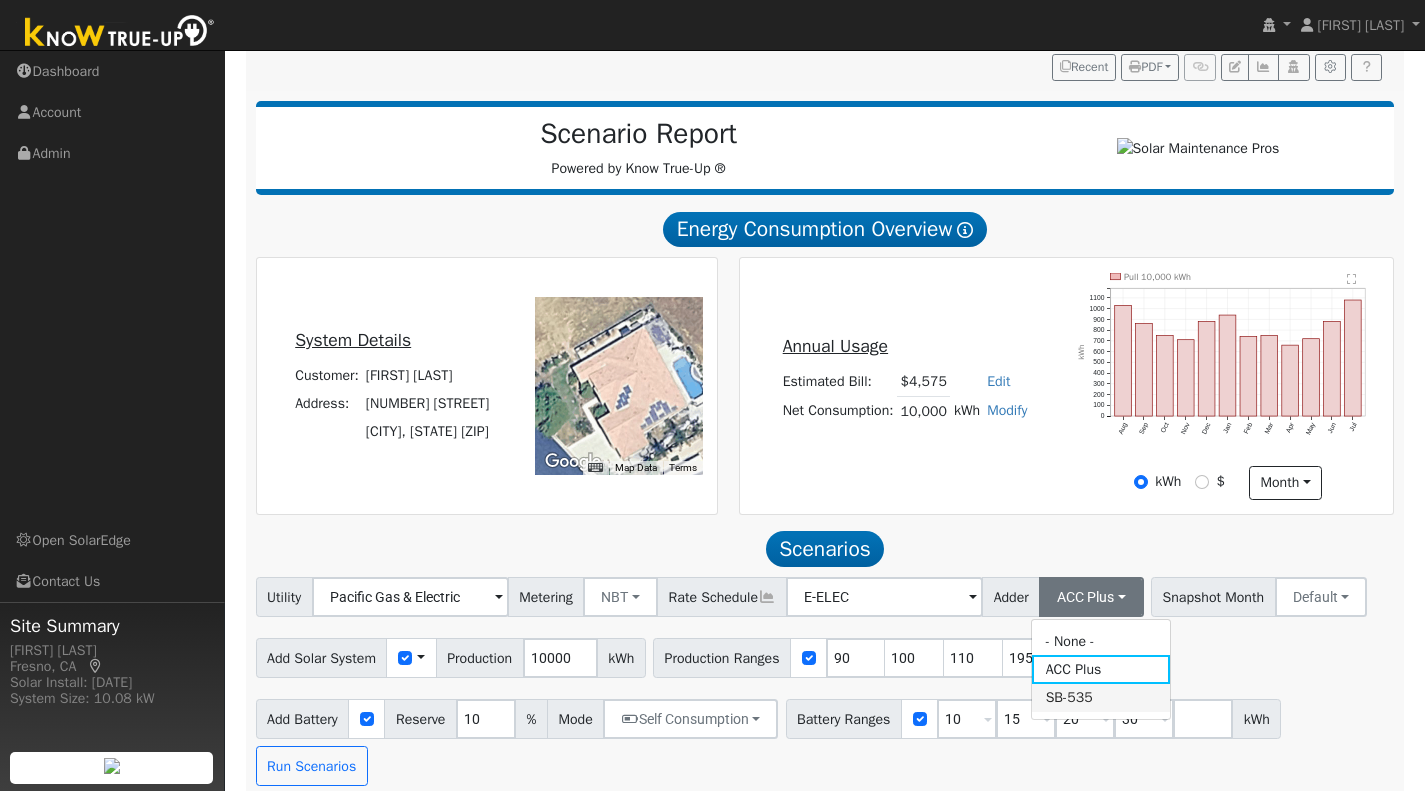 click on "SB-535" at bounding box center [1101, 698] 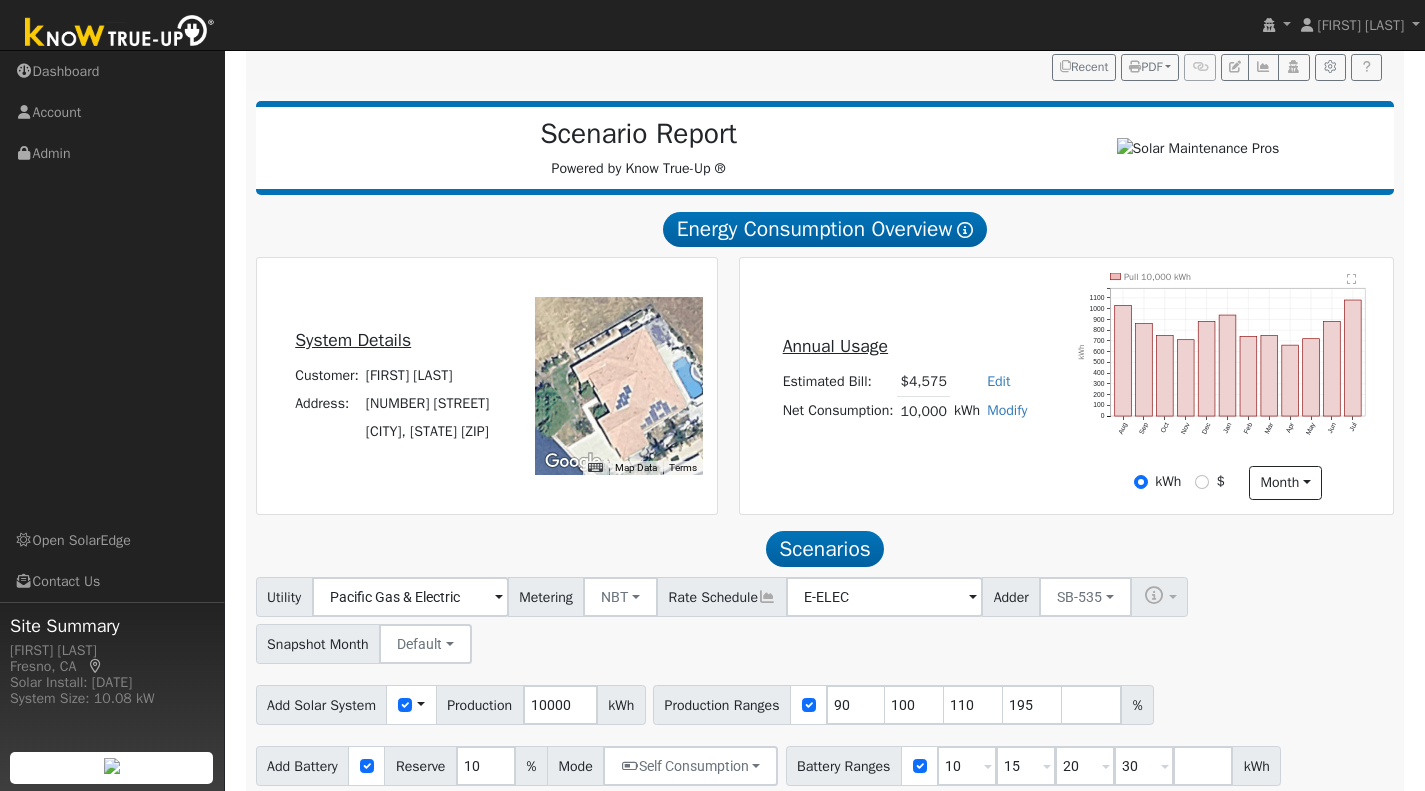 scroll, scrollTop: 304, scrollLeft: 0, axis: vertical 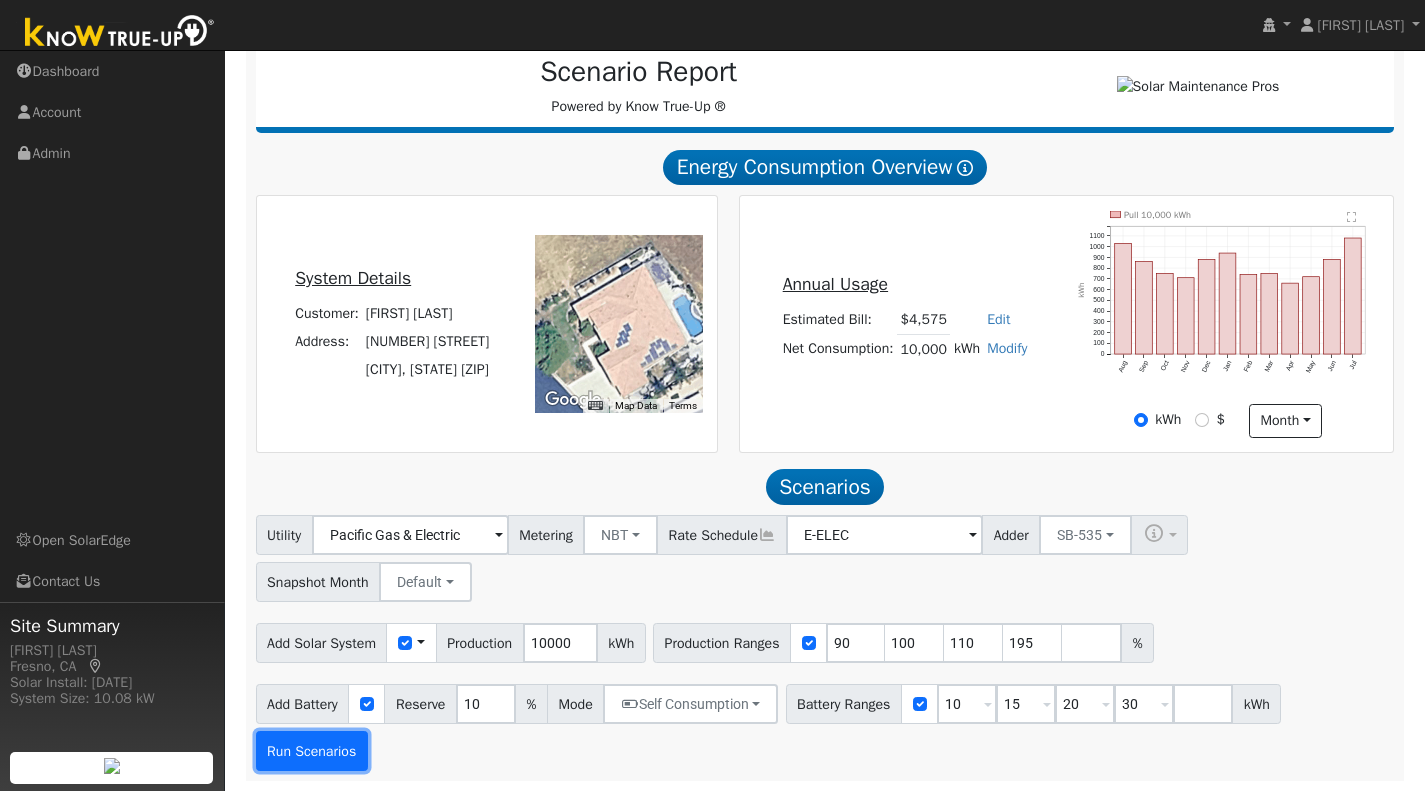 click on "Run Scenarios" at bounding box center (312, 751) 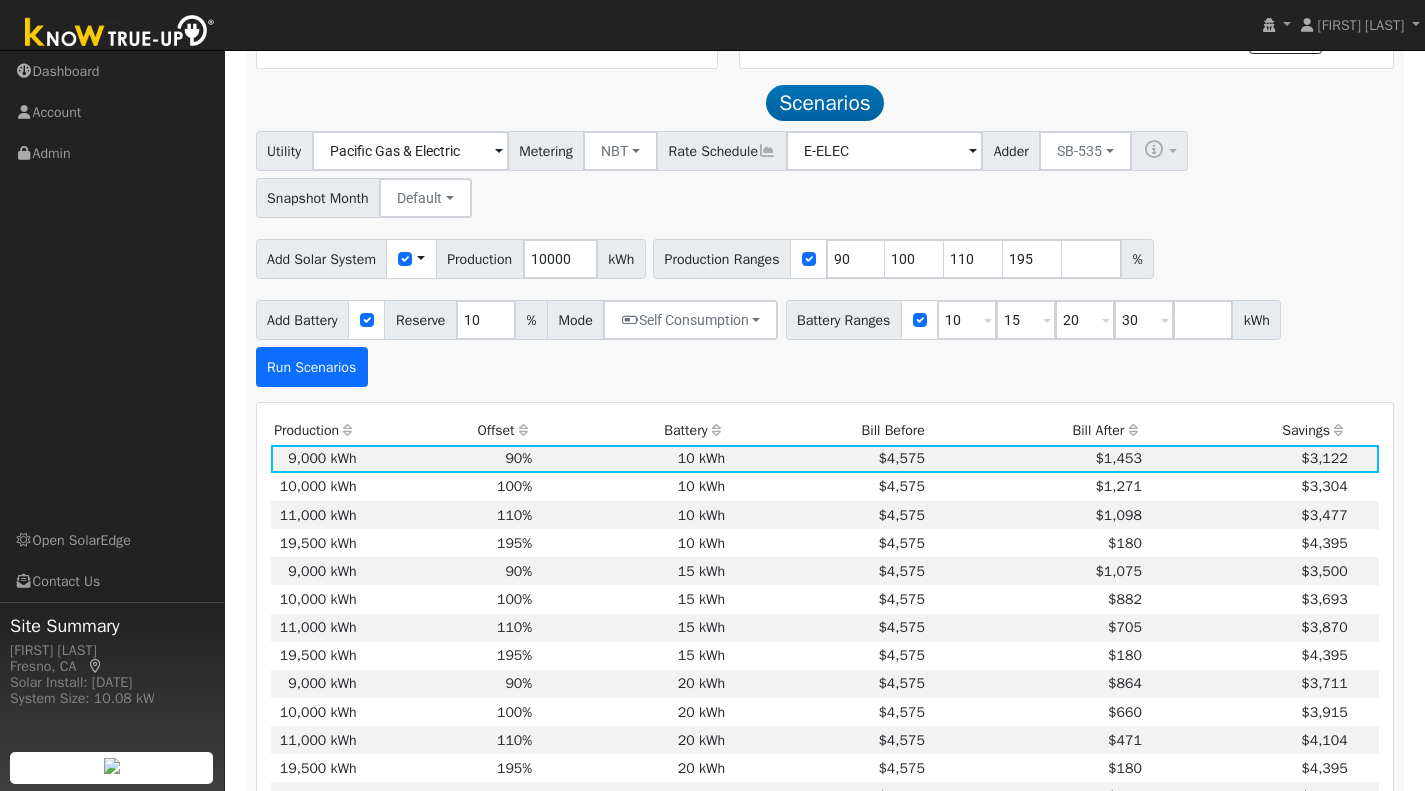 scroll, scrollTop: 711, scrollLeft: 0, axis: vertical 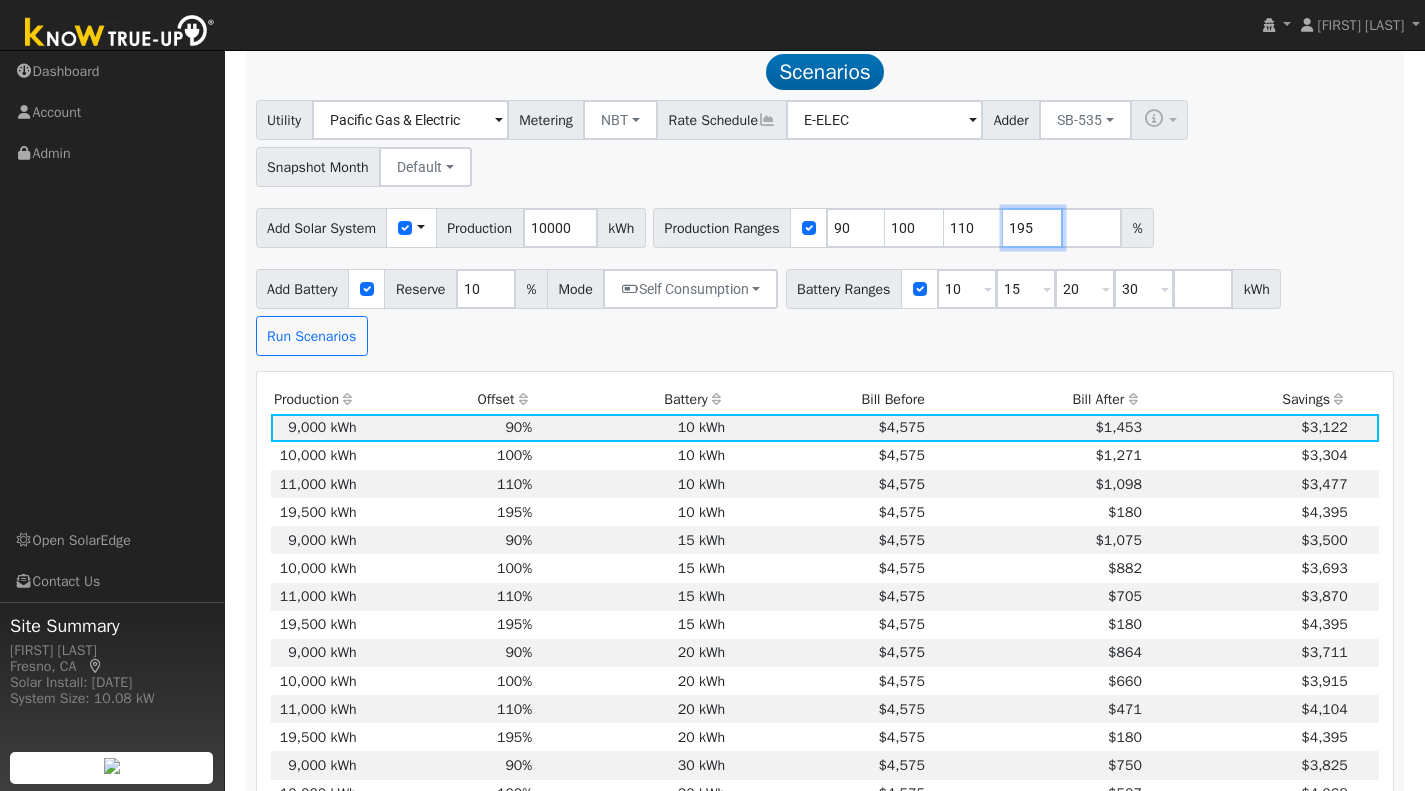drag, startPoint x: 1033, startPoint y: 234, endPoint x: 1048, endPoint y: 234, distance: 15 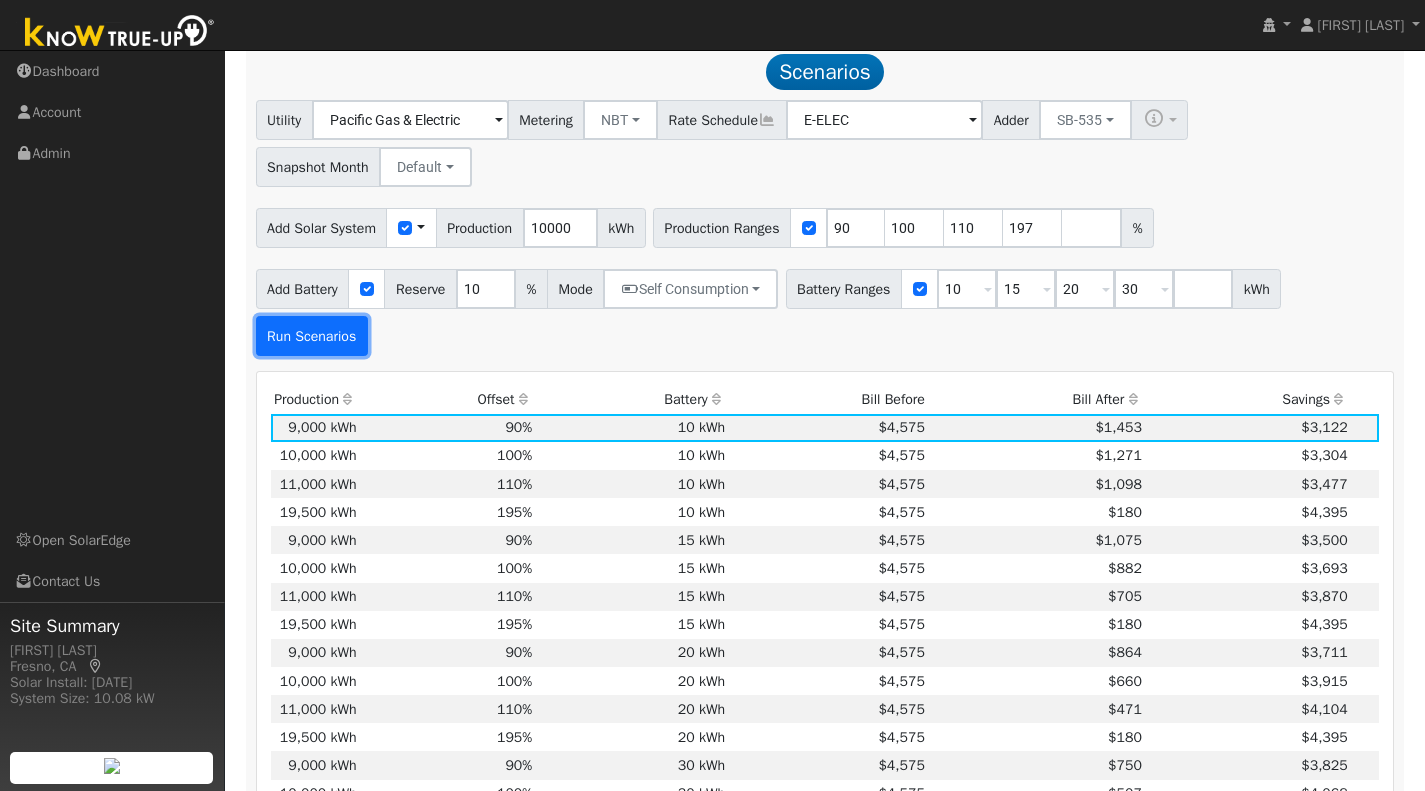 click on "Run Scenarios" at bounding box center (312, 336) 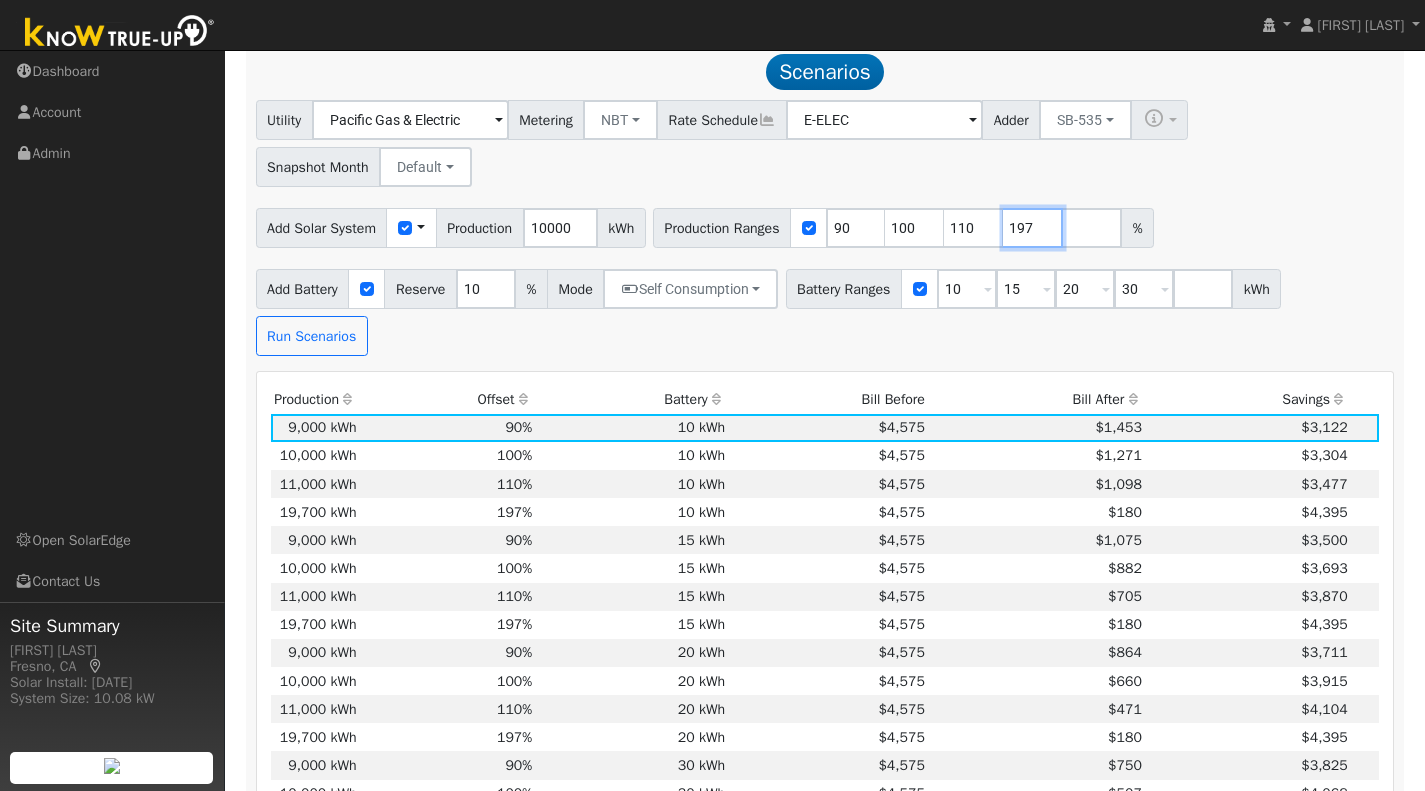 click on "197" at bounding box center [1033, 228] 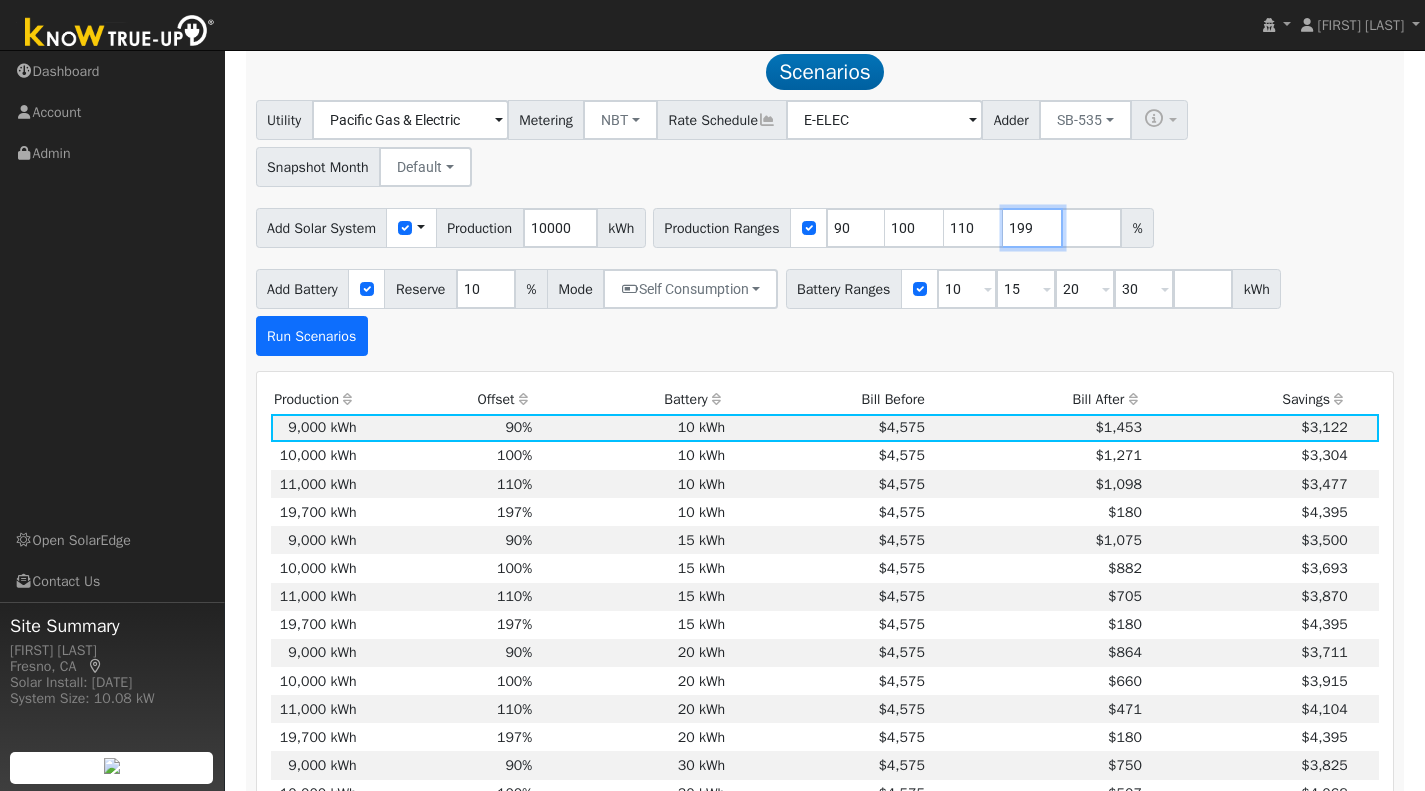 type on "199" 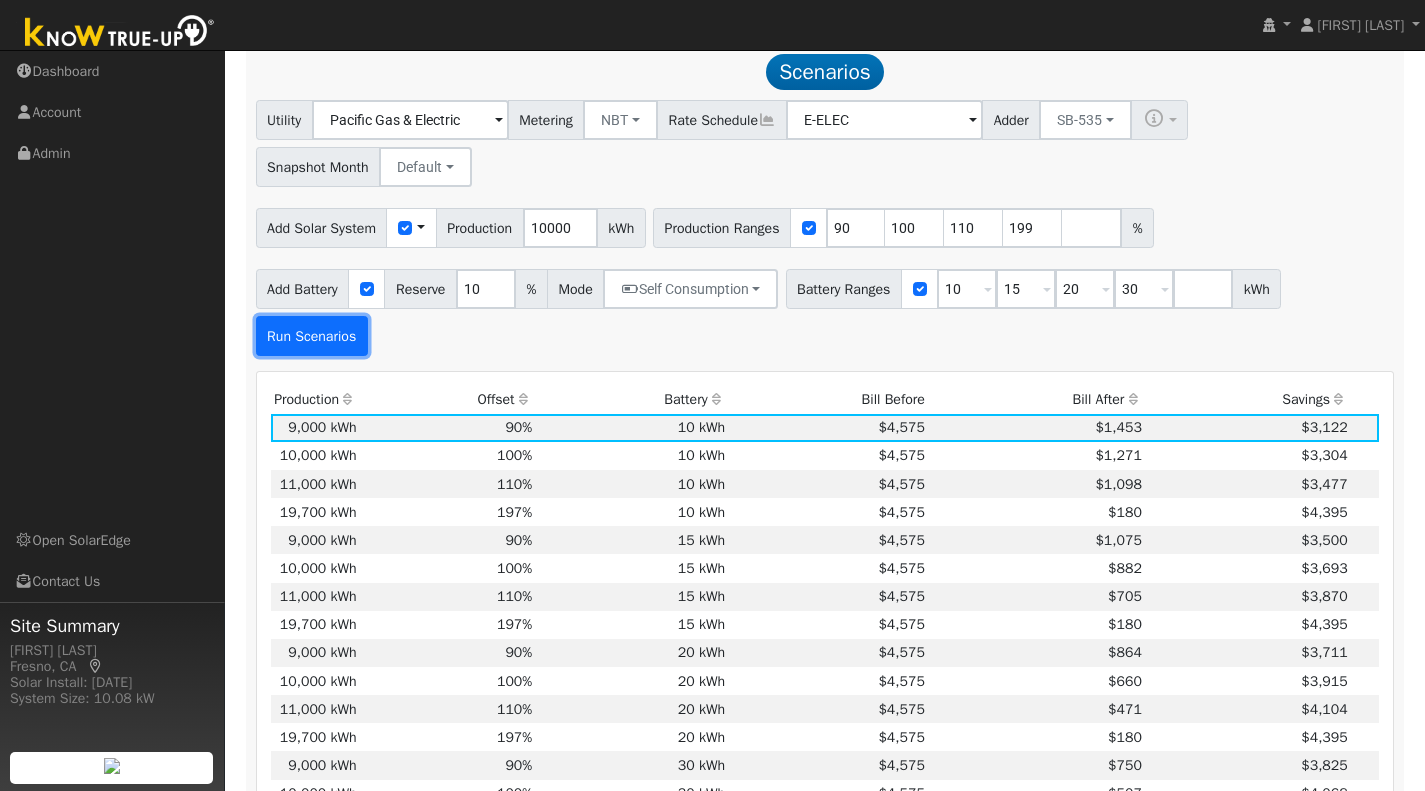 click on "Run Scenarios" at bounding box center (312, 336) 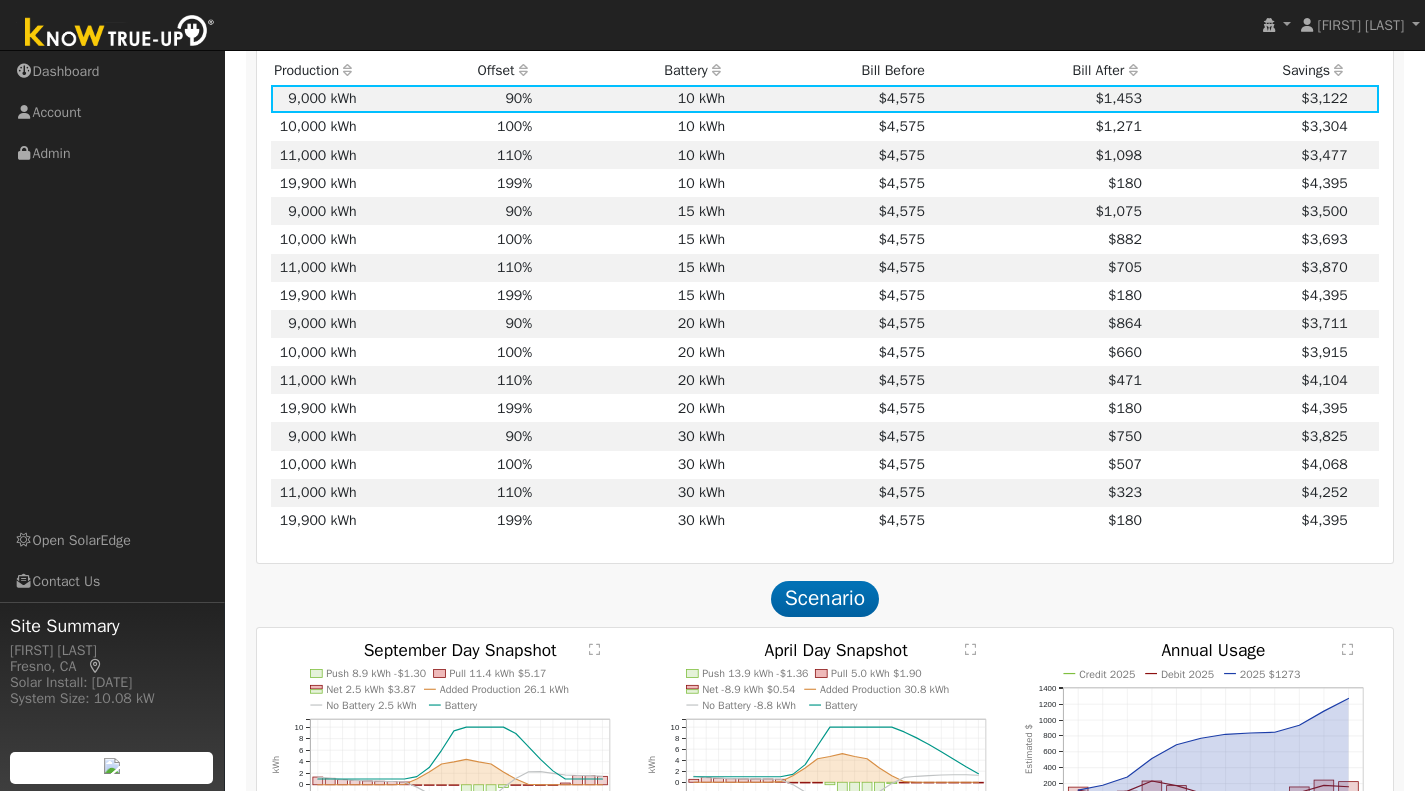 scroll, scrollTop: 1042, scrollLeft: 0, axis: vertical 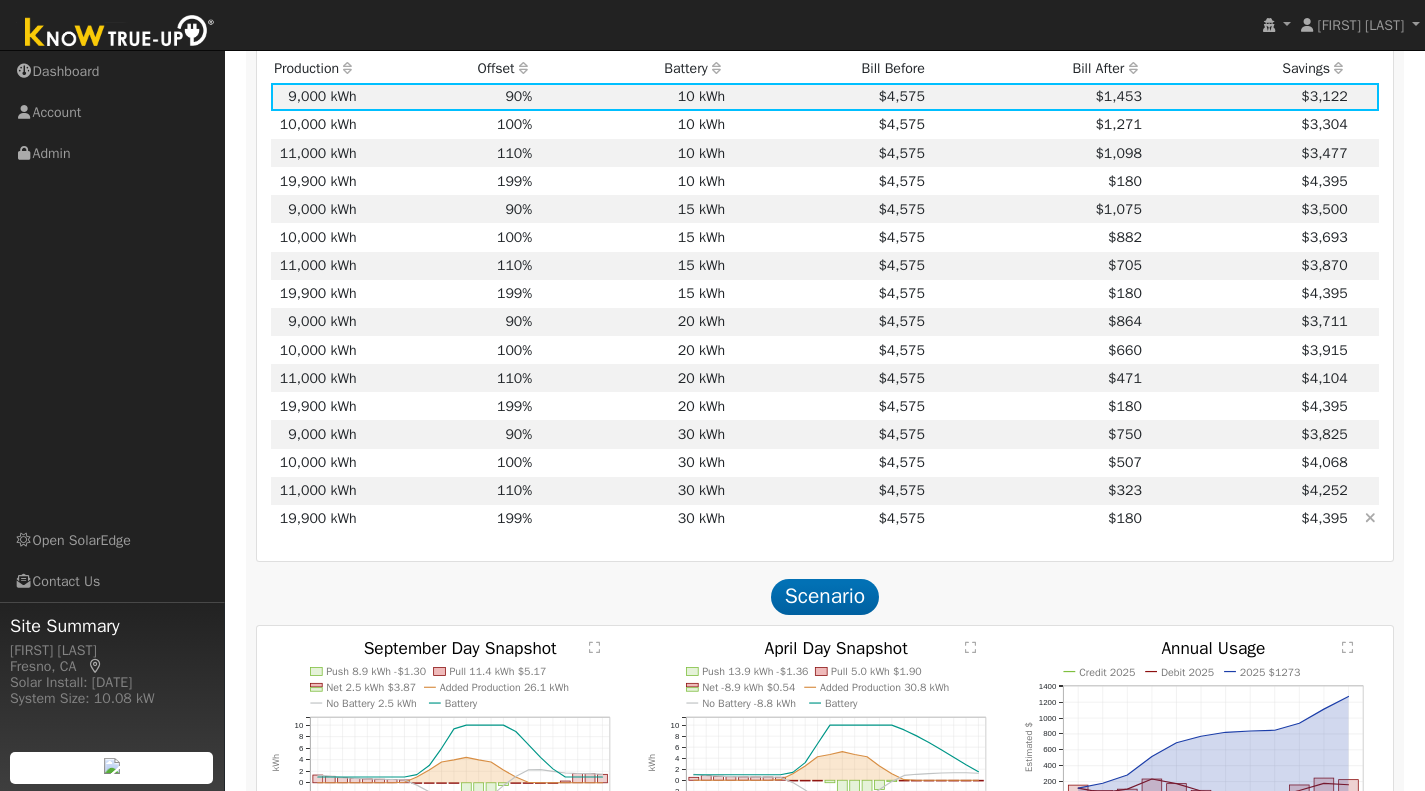 click on "$180" at bounding box center [1036, 519] 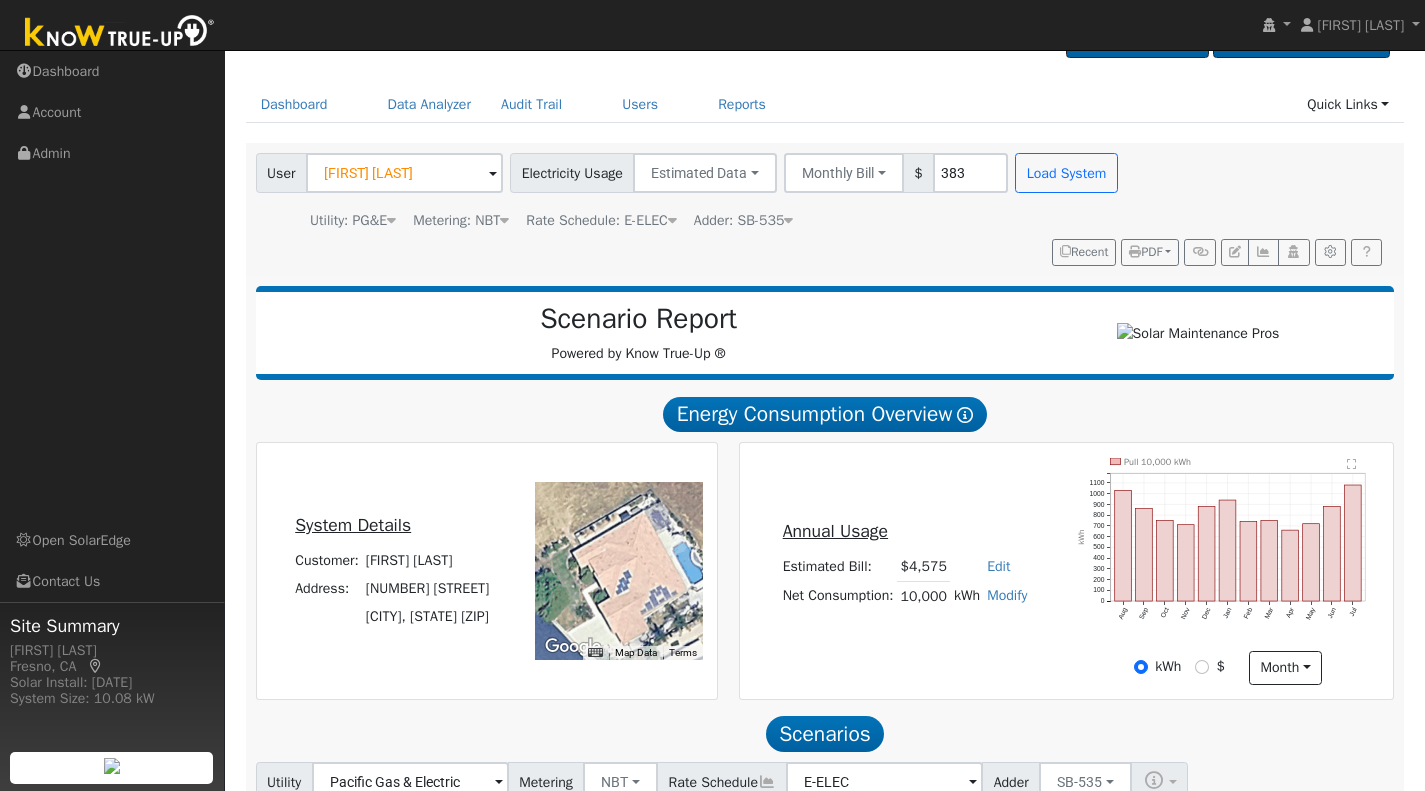 scroll, scrollTop: 0, scrollLeft: 0, axis: both 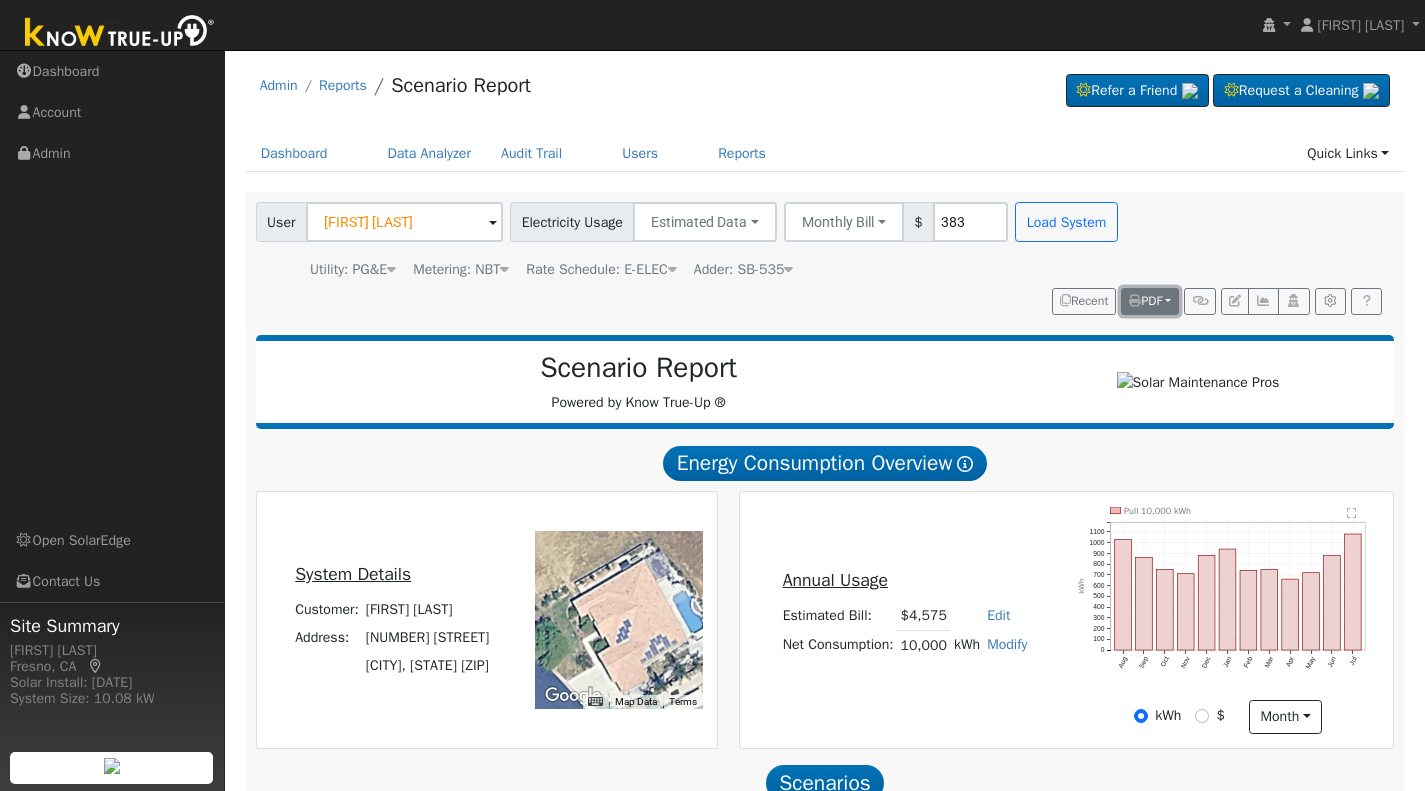 click on "PDF" at bounding box center [1145, 301] 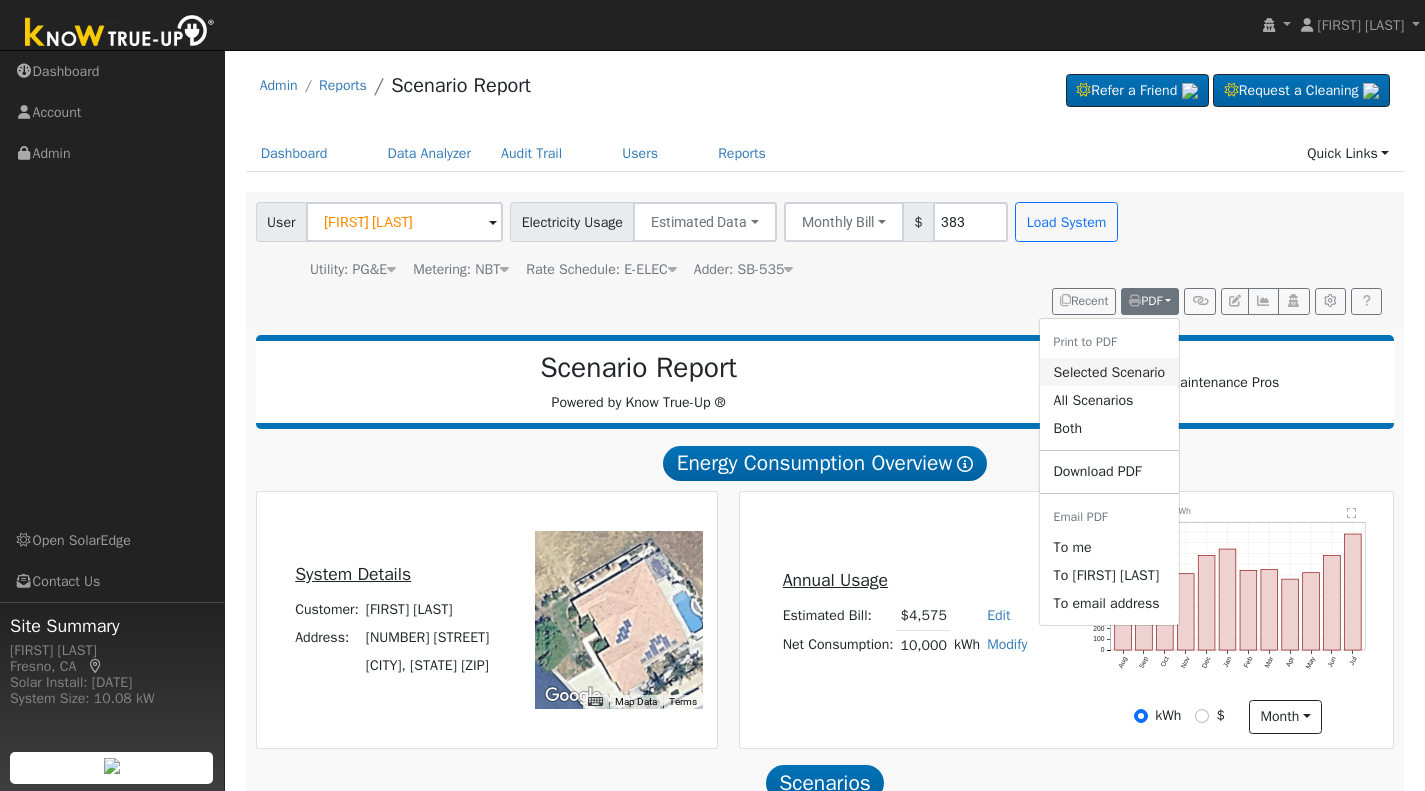 click on "Selected Scenario" at bounding box center [1110, 372] 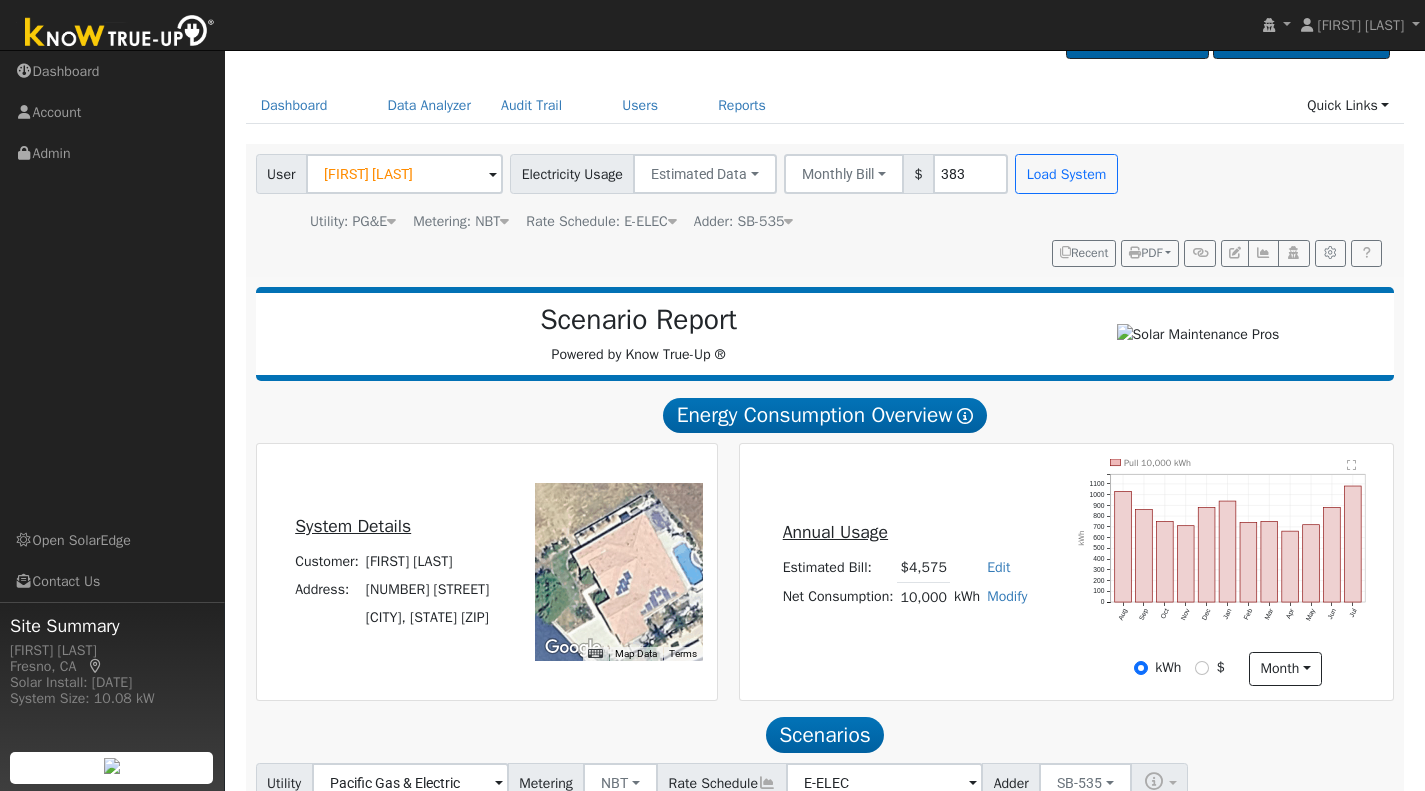 scroll, scrollTop: 0, scrollLeft: 0, axis: both 